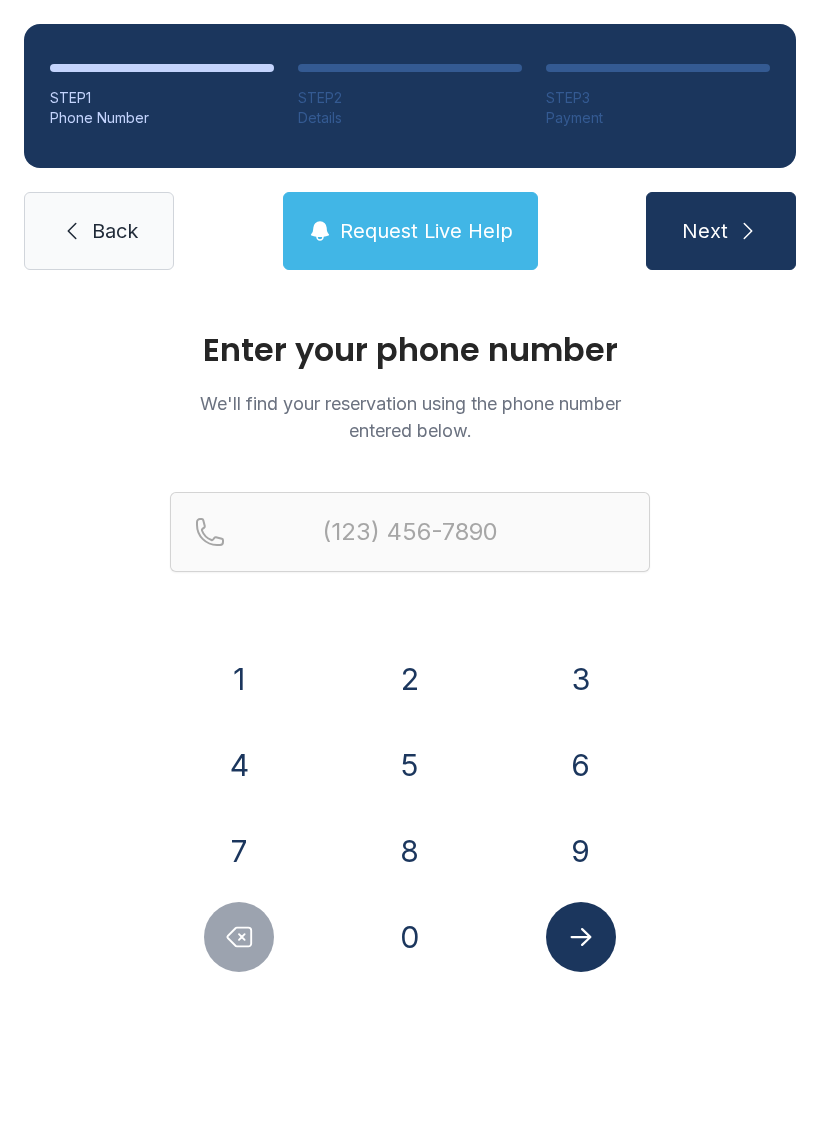 scroll, scrollTop: 0, scrollLeft: 0, axis: both 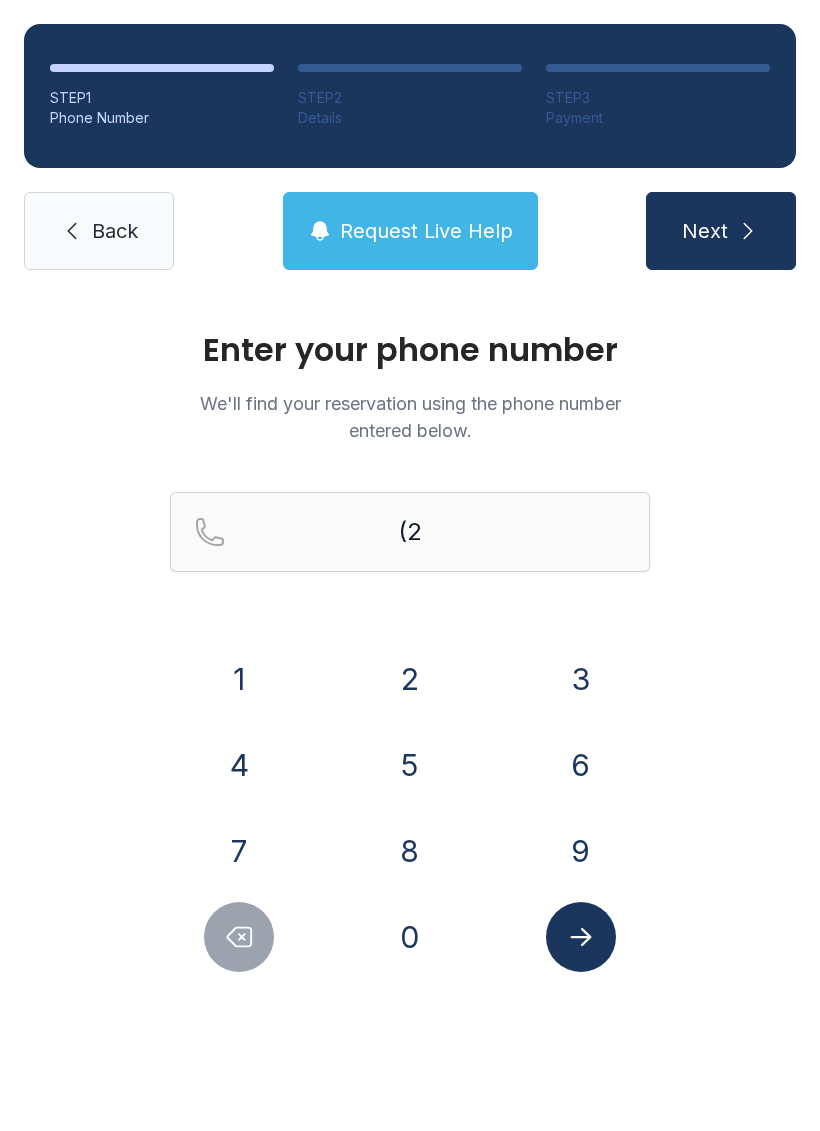 click on "2" at bounding box center [410, 679] 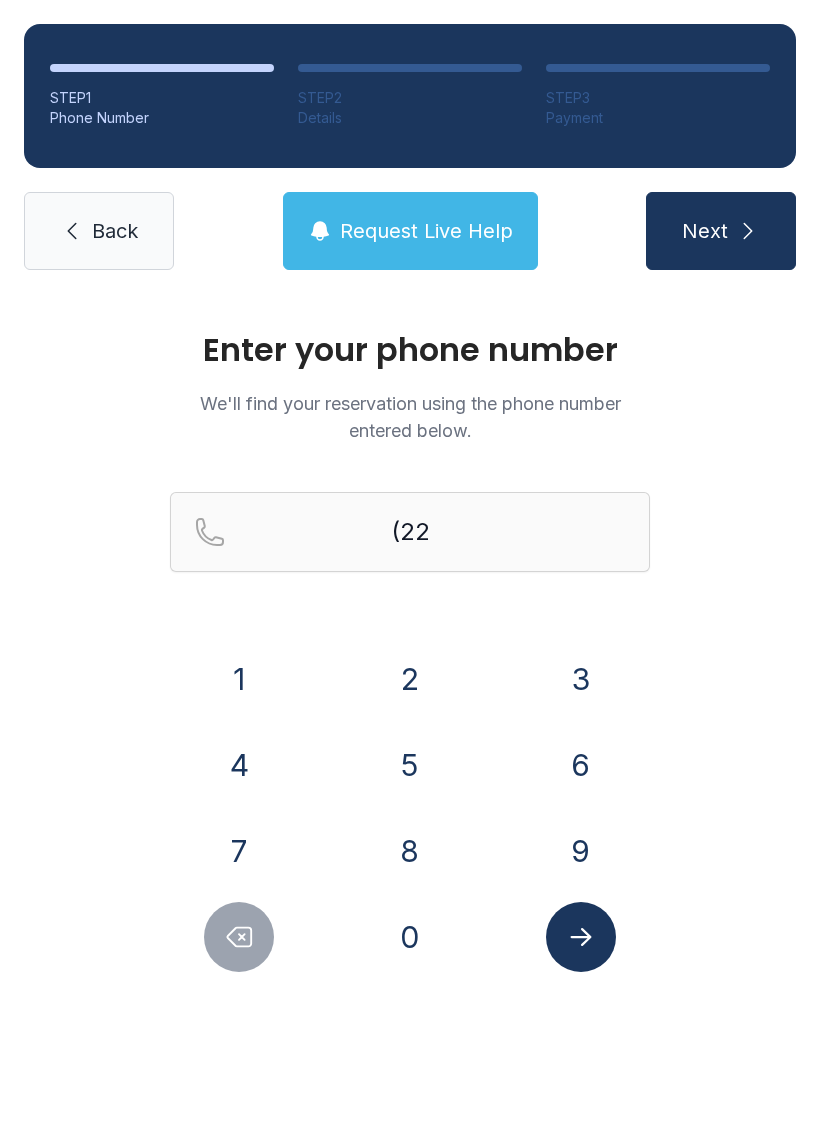 click on "9" at bounding box center [581, 851] 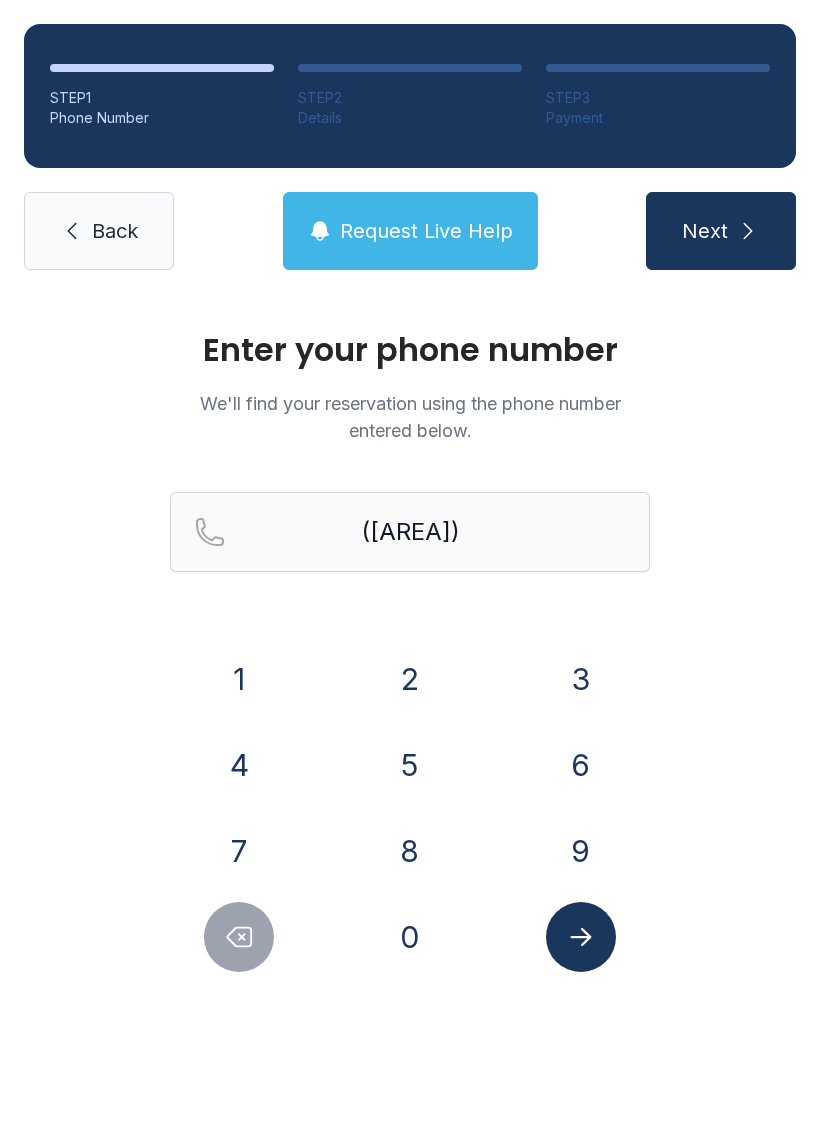 click on "5" at bounding box center (410, 765) 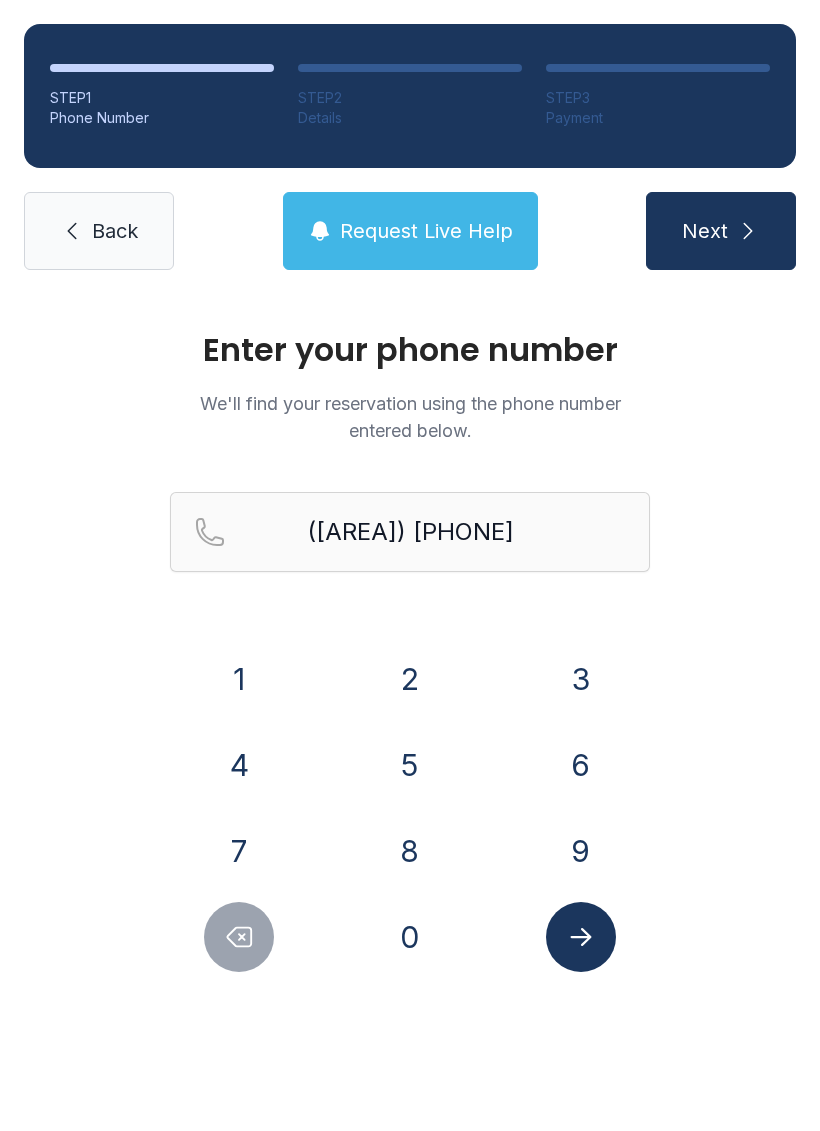 click on "3" at bounding box center (581, 679) 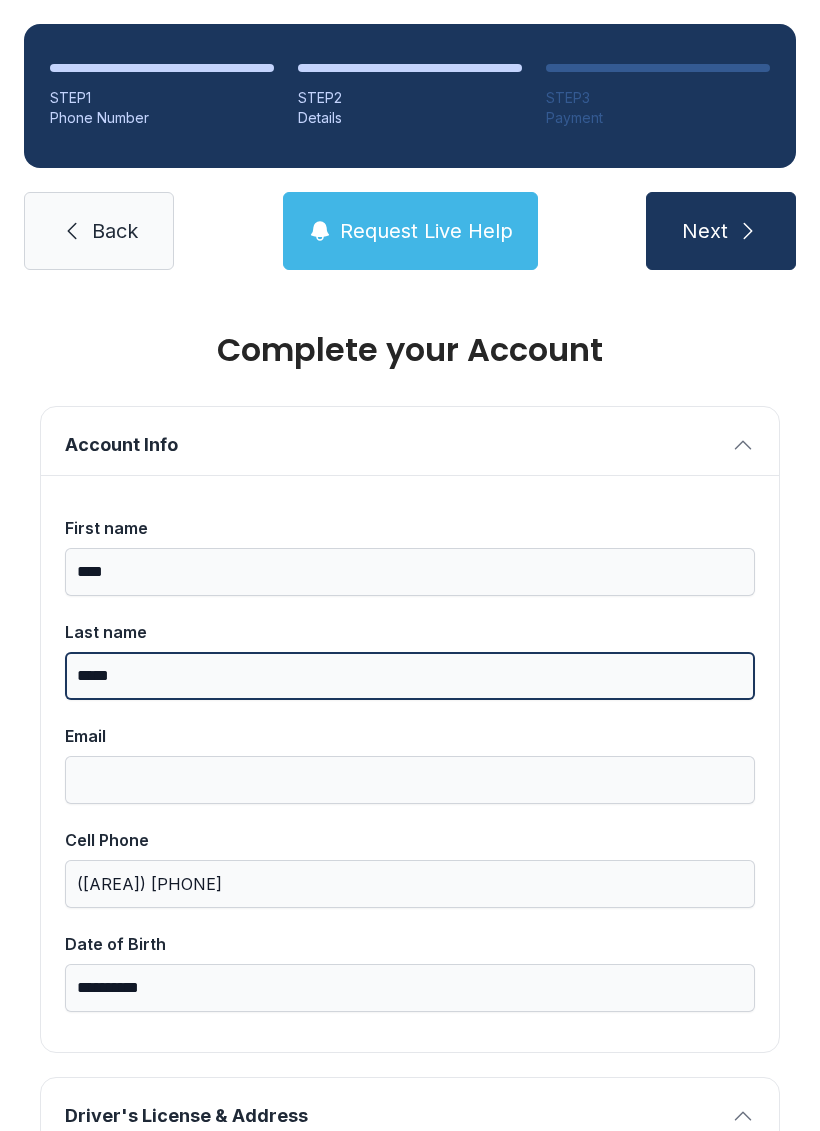 click on "*****" at bounding box center (410, 676) 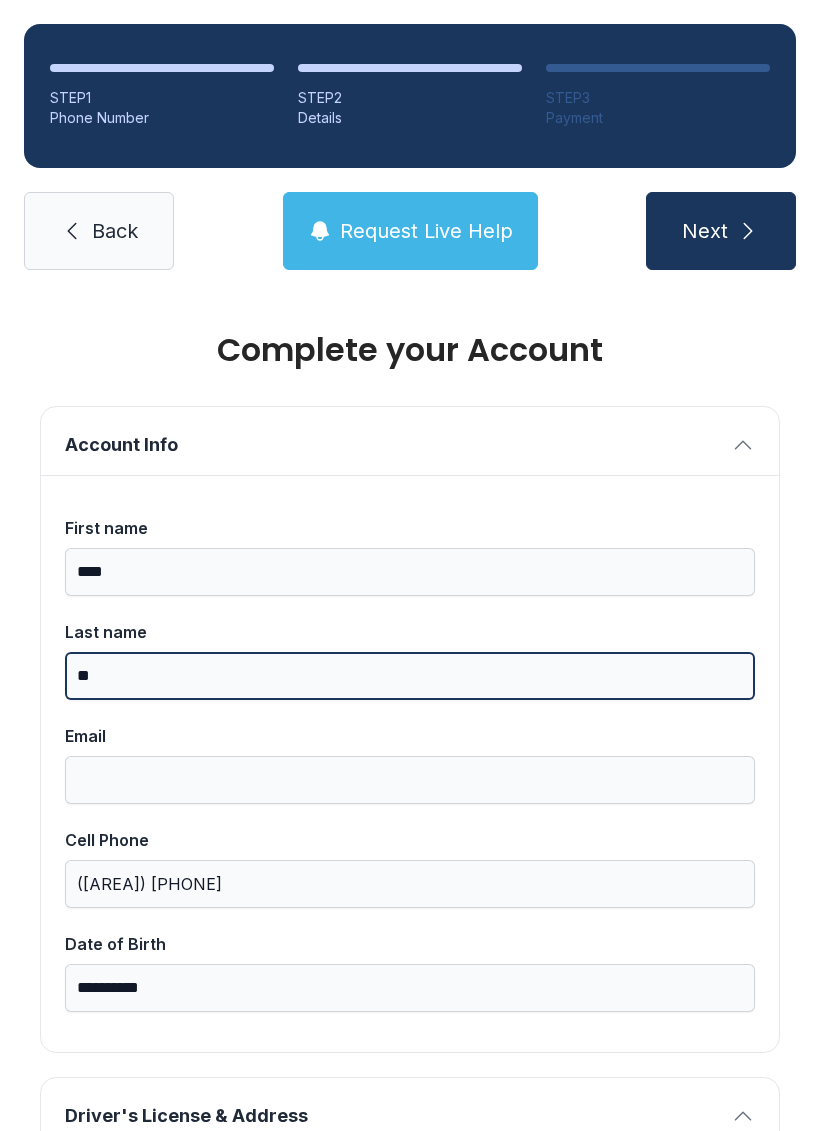 type on "*" 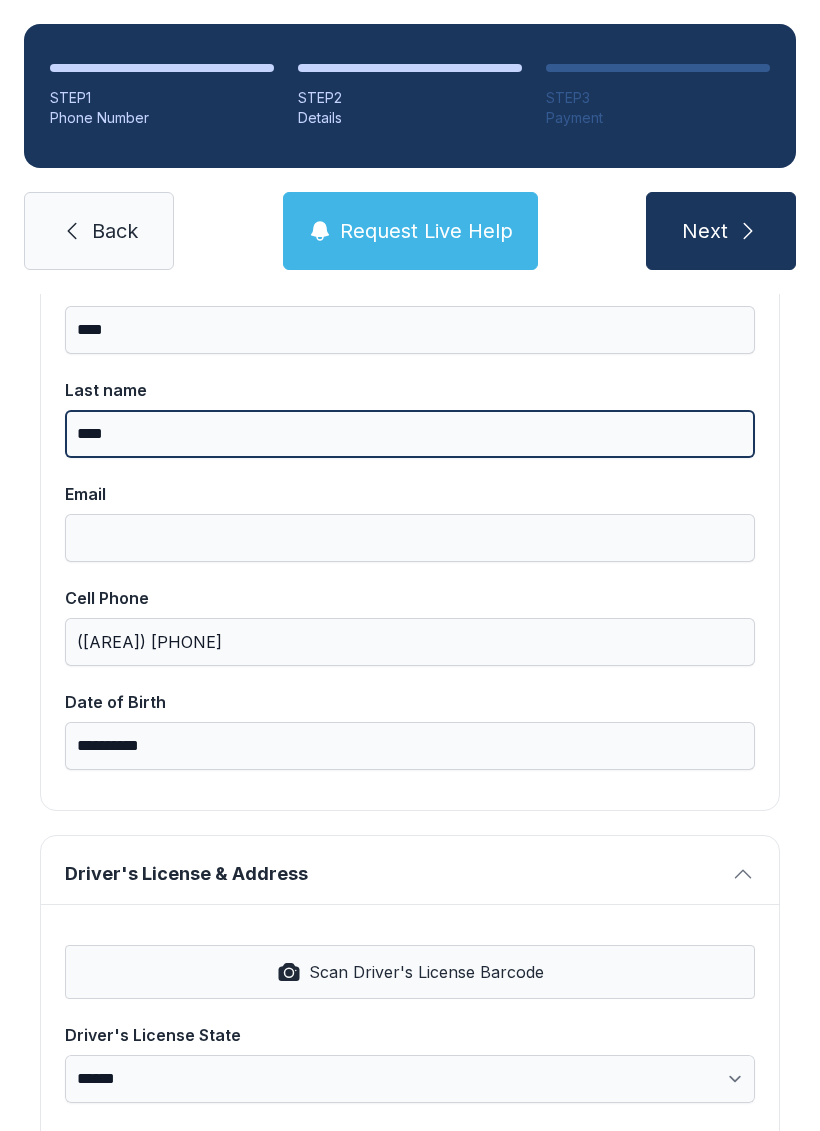 scroll, scrollTop: 255, scrollLeft: 0, axis: vertical 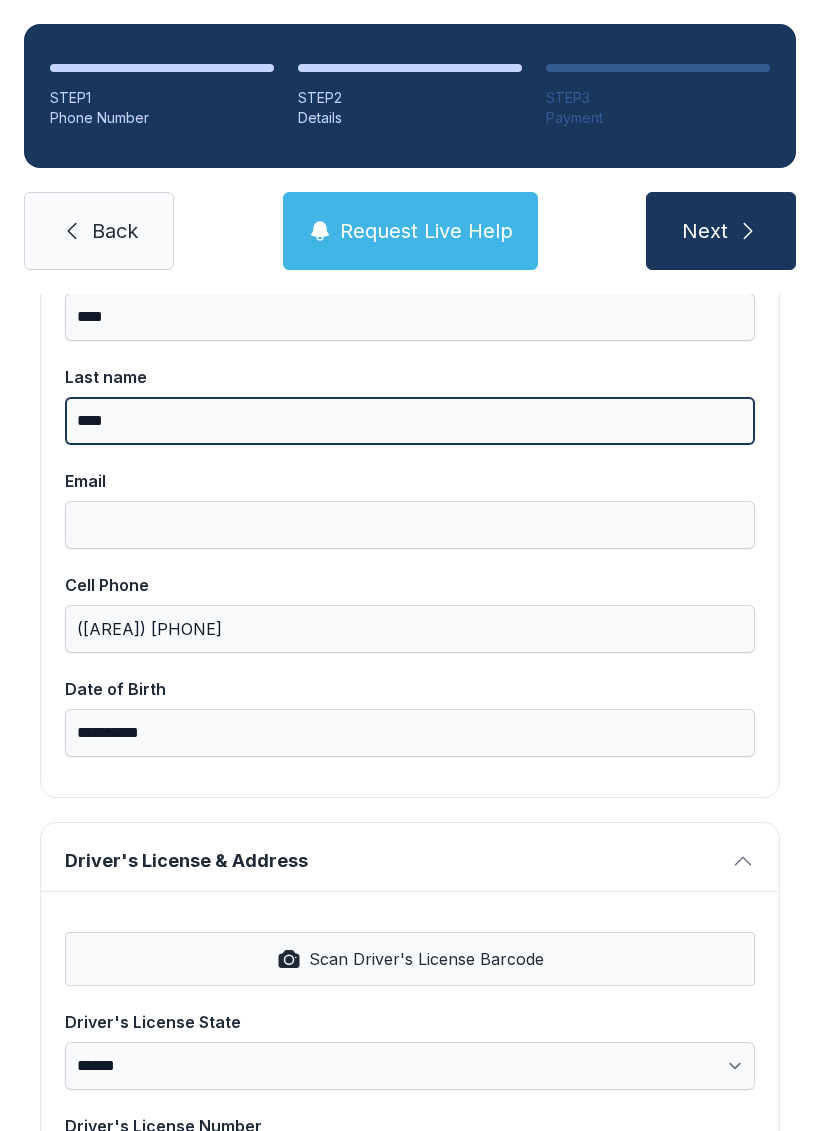 type on "****" 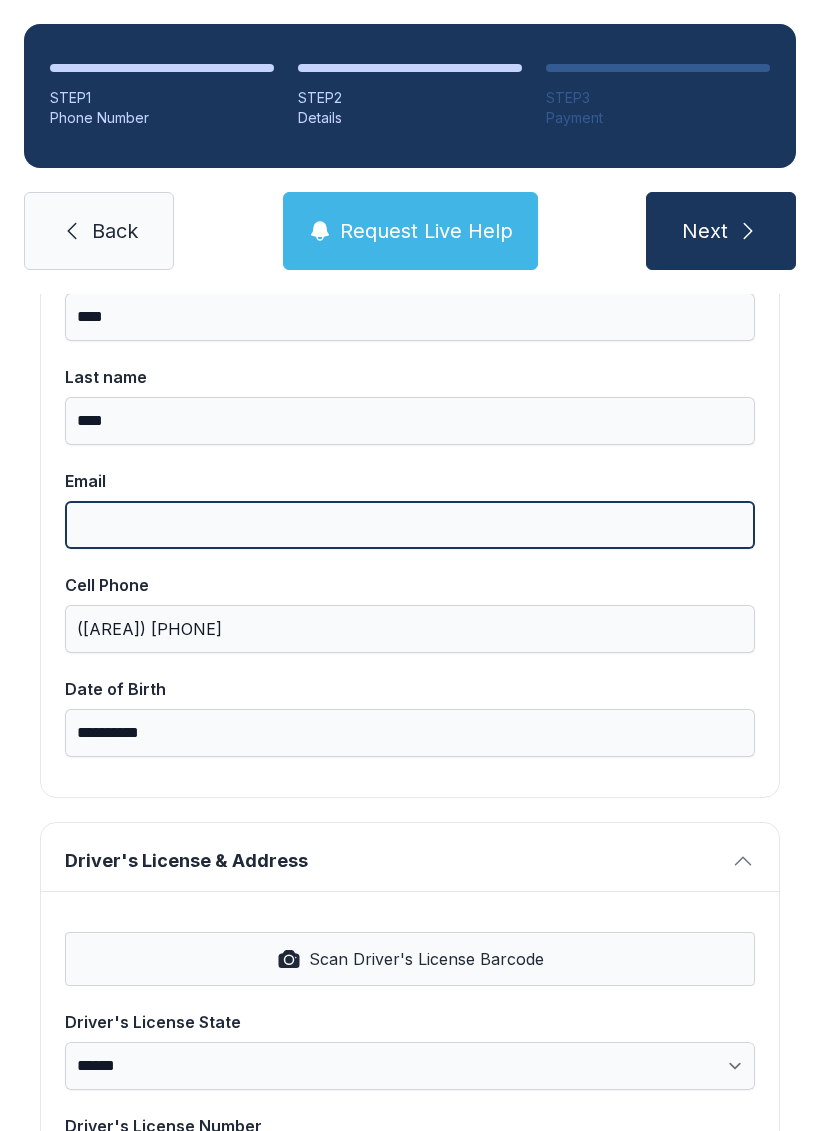 click on "Email" at bounding box center (410, 525) 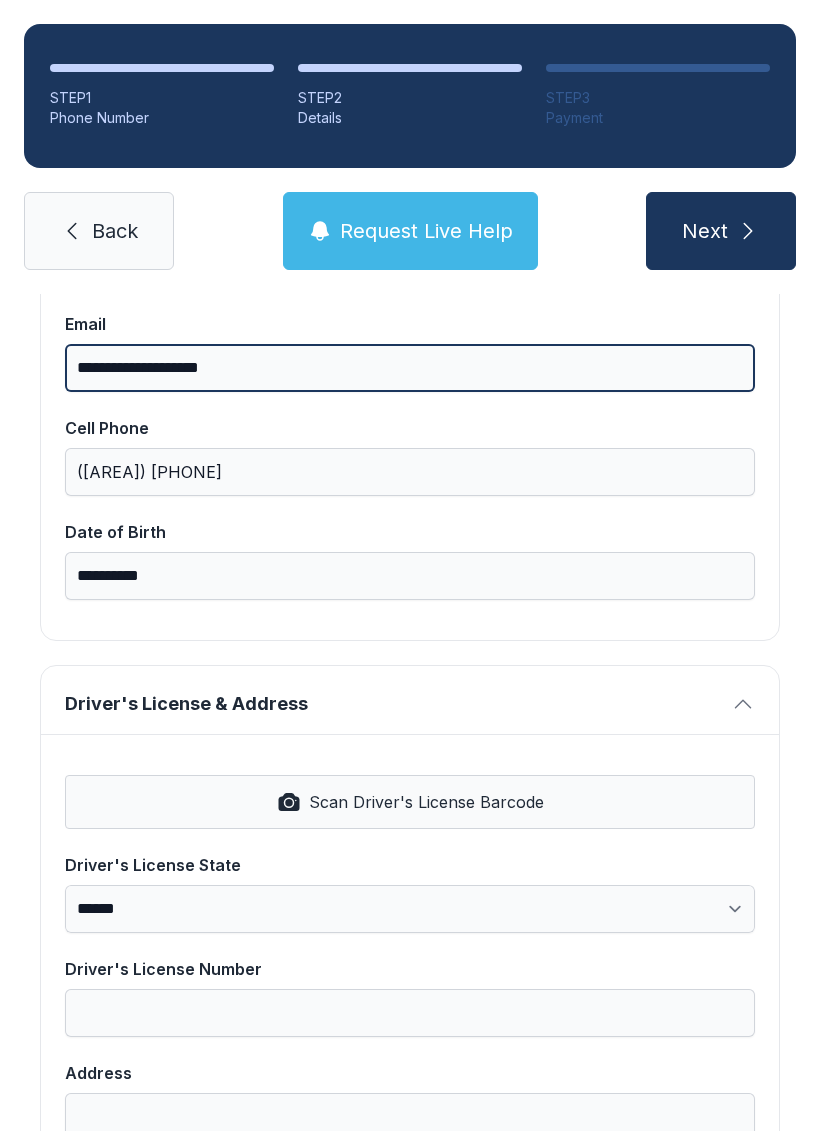scroll, scrollTop: 433, scrollLeft: 0, axis: vertical 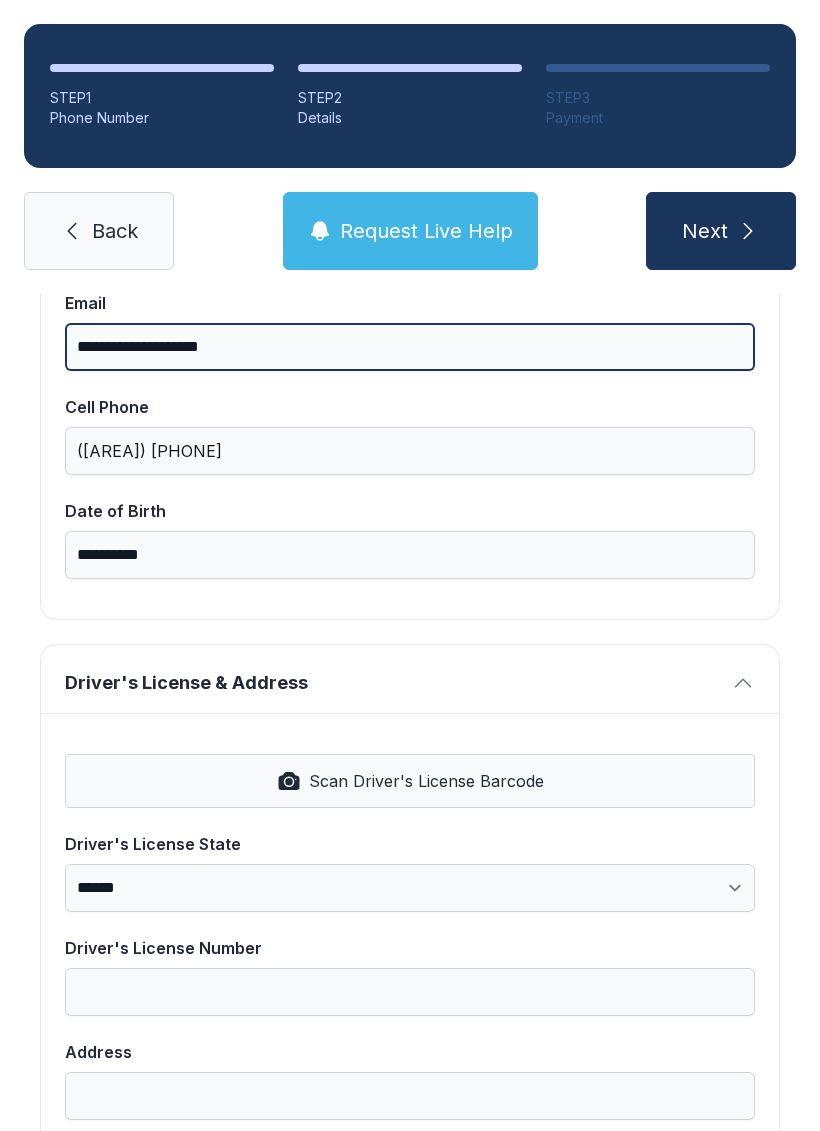 type on "**********" 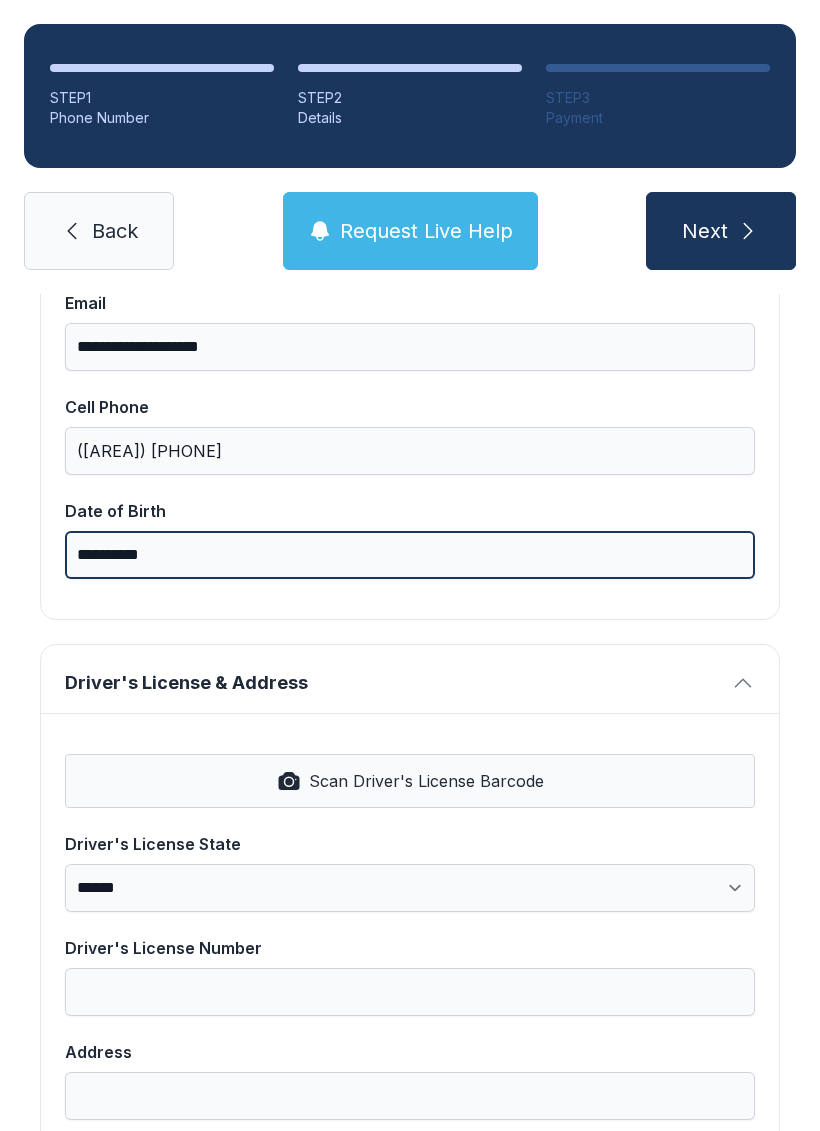 click on "**********" at bounding box center [410, 555] 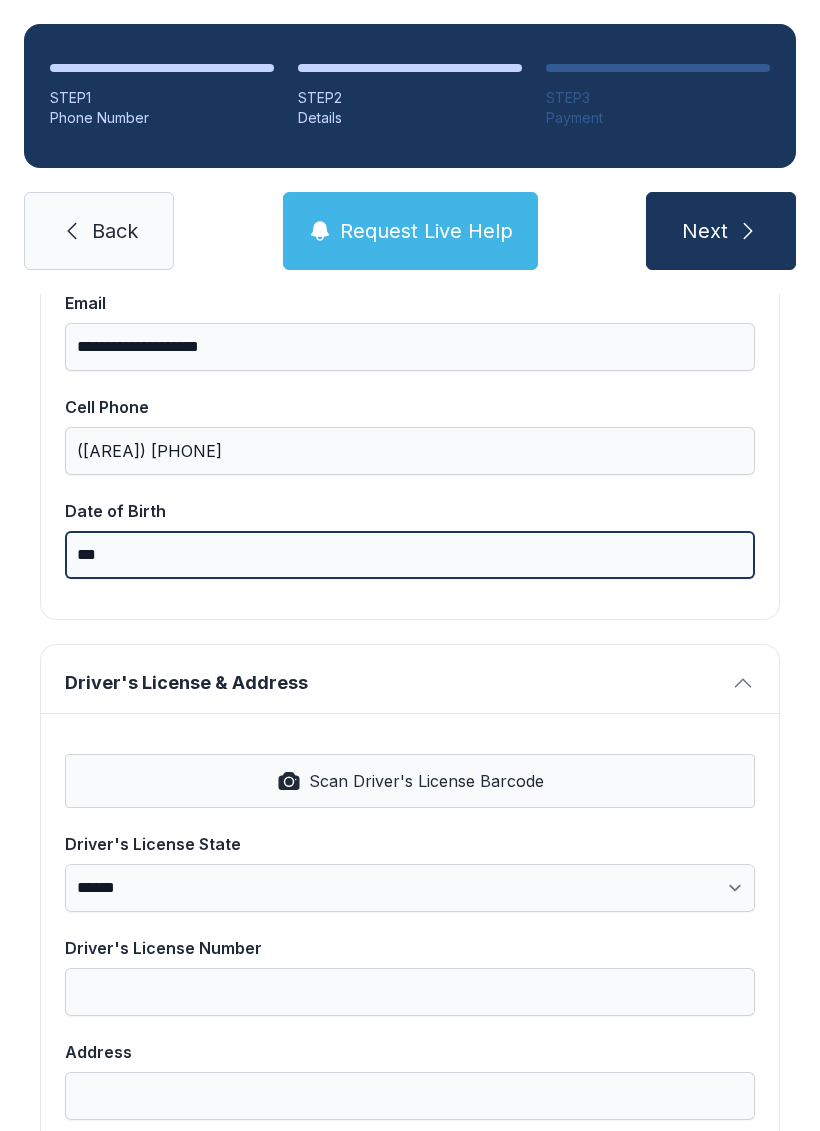 type on "*" 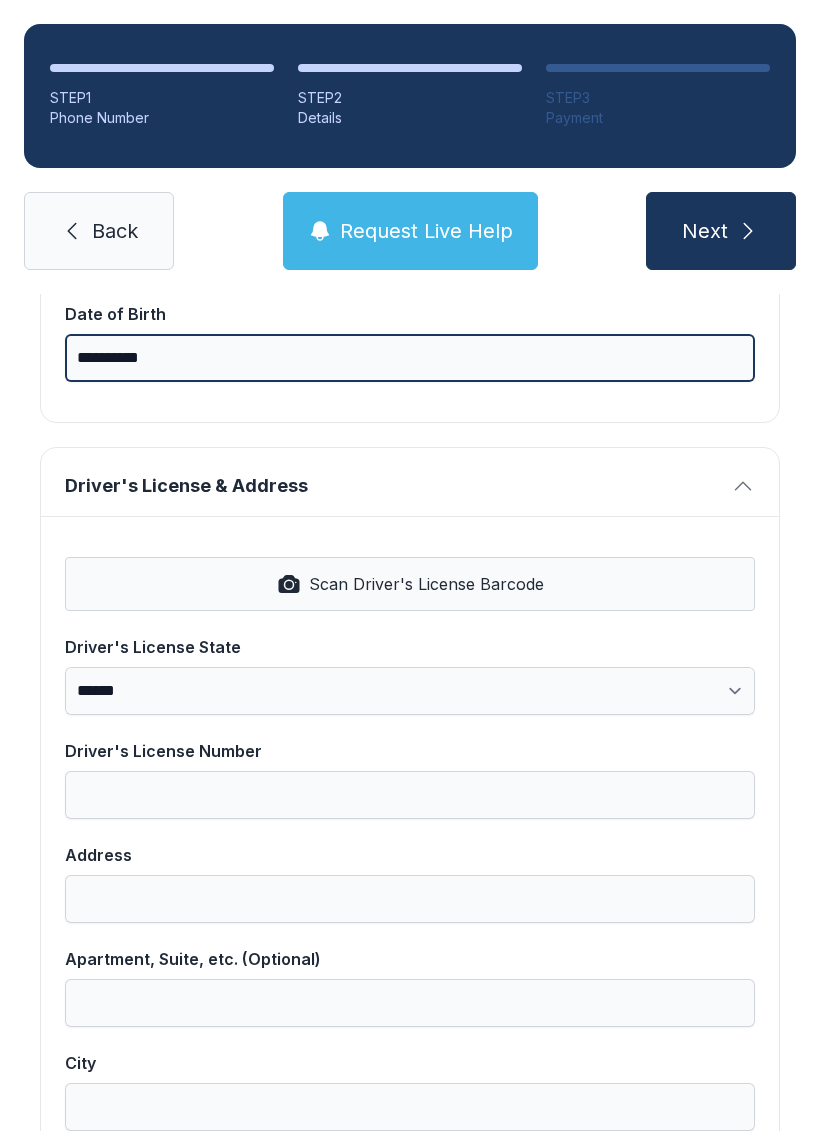 scroll, scrollTop: 634, scrollLeft: 0, axis: vertical 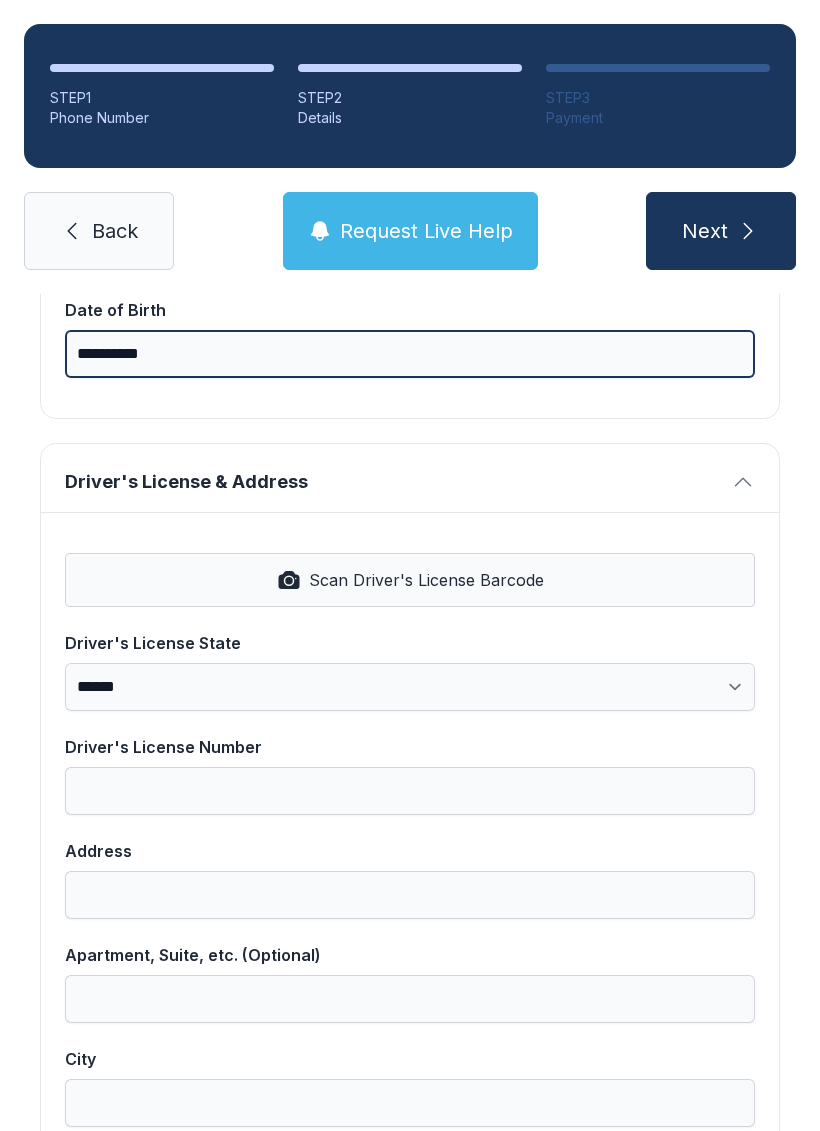 type on "**********" 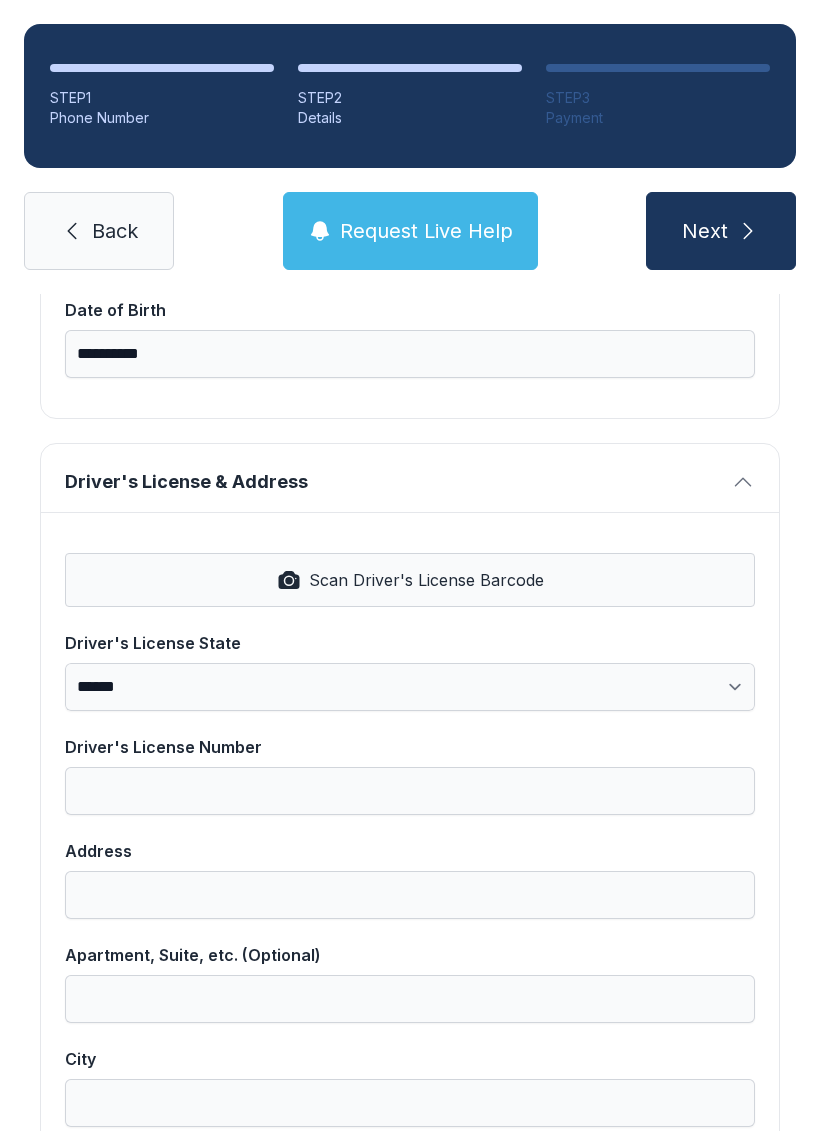 click on "Scan Driver's License Barcode" at bounding box center (426, 580) 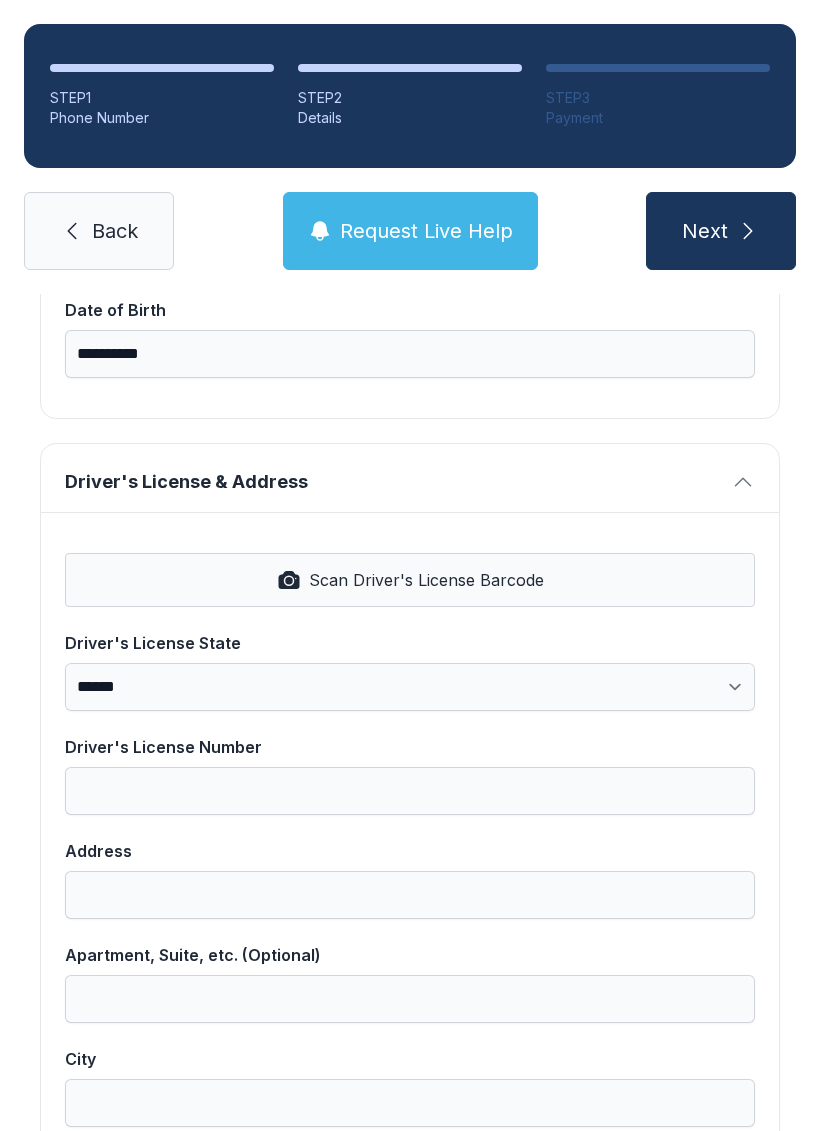 select on "**" 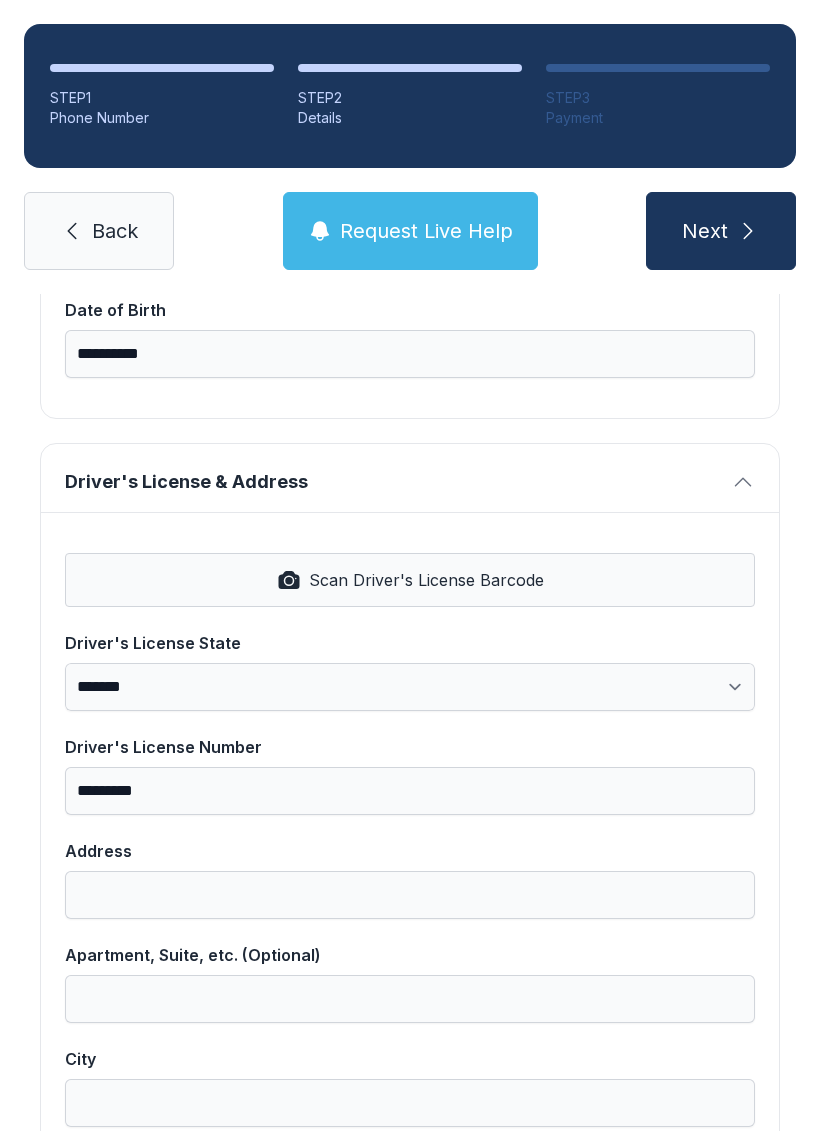 type on "**********" 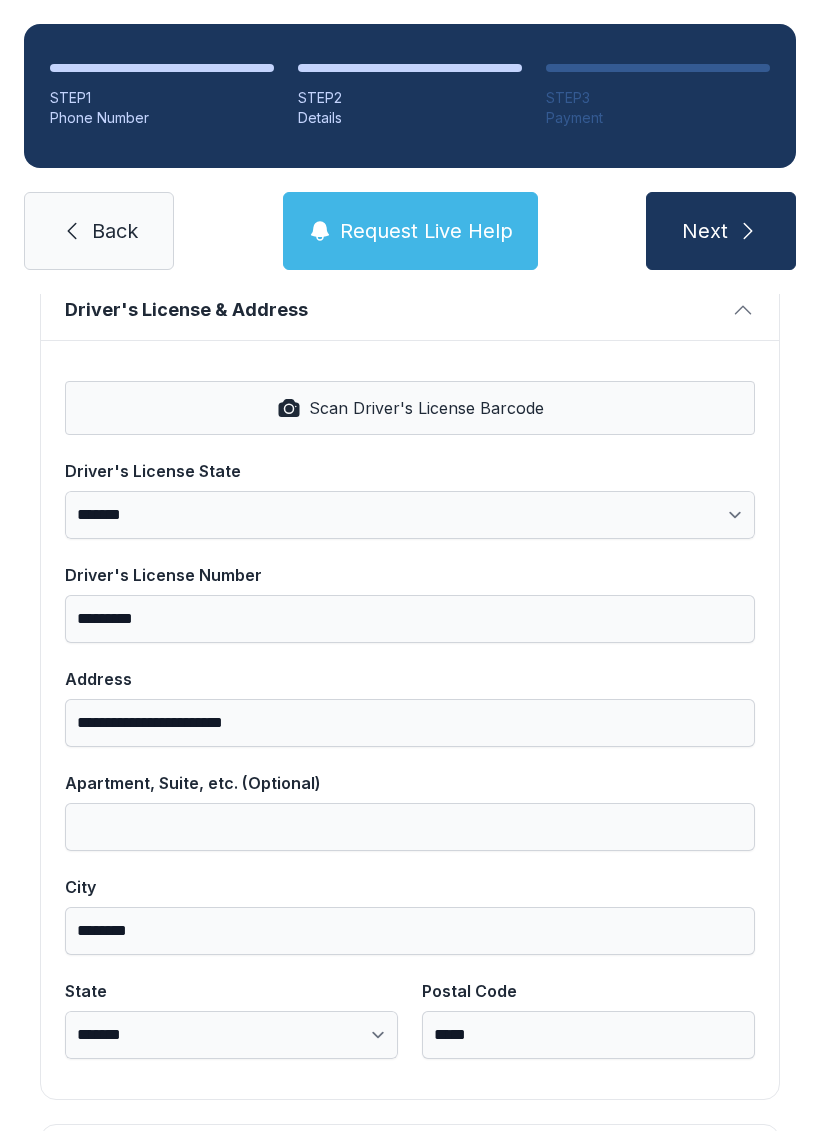 scroll, scrollTop: 818, scrollLeft: 0, axis: vertical 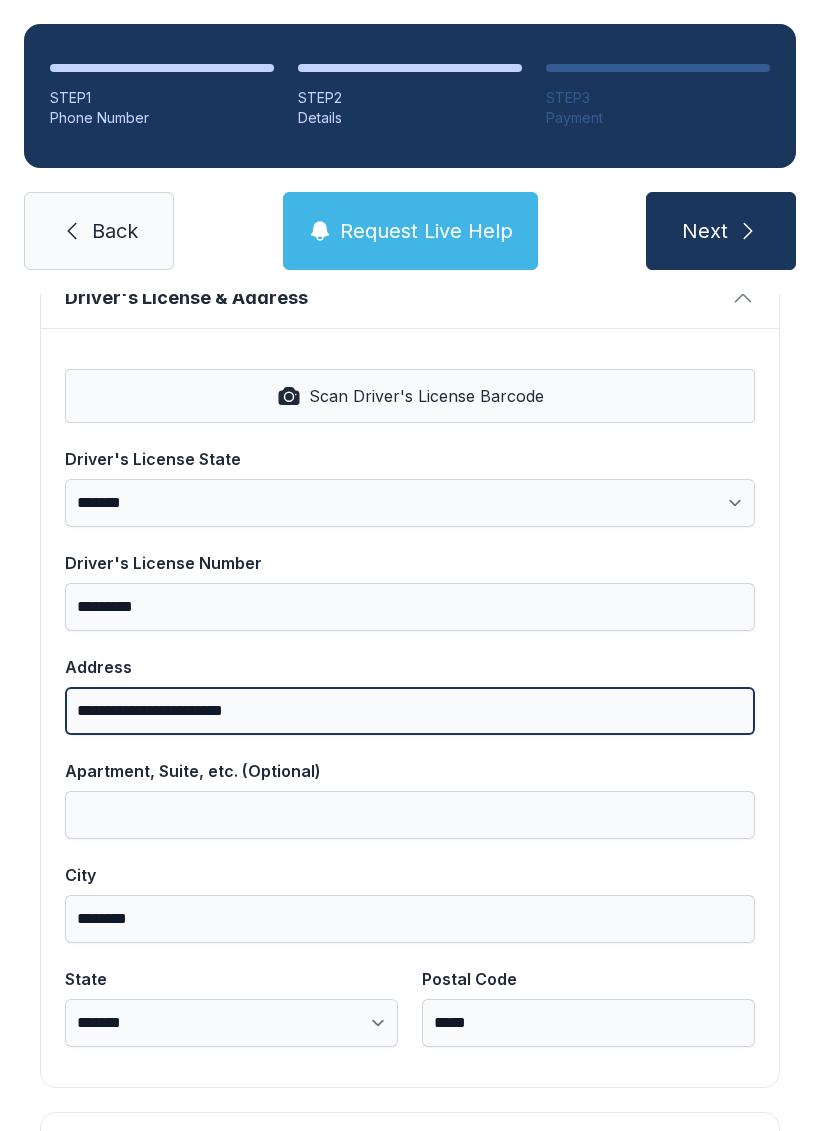 click on "**********" at bounding box center [410, 711] 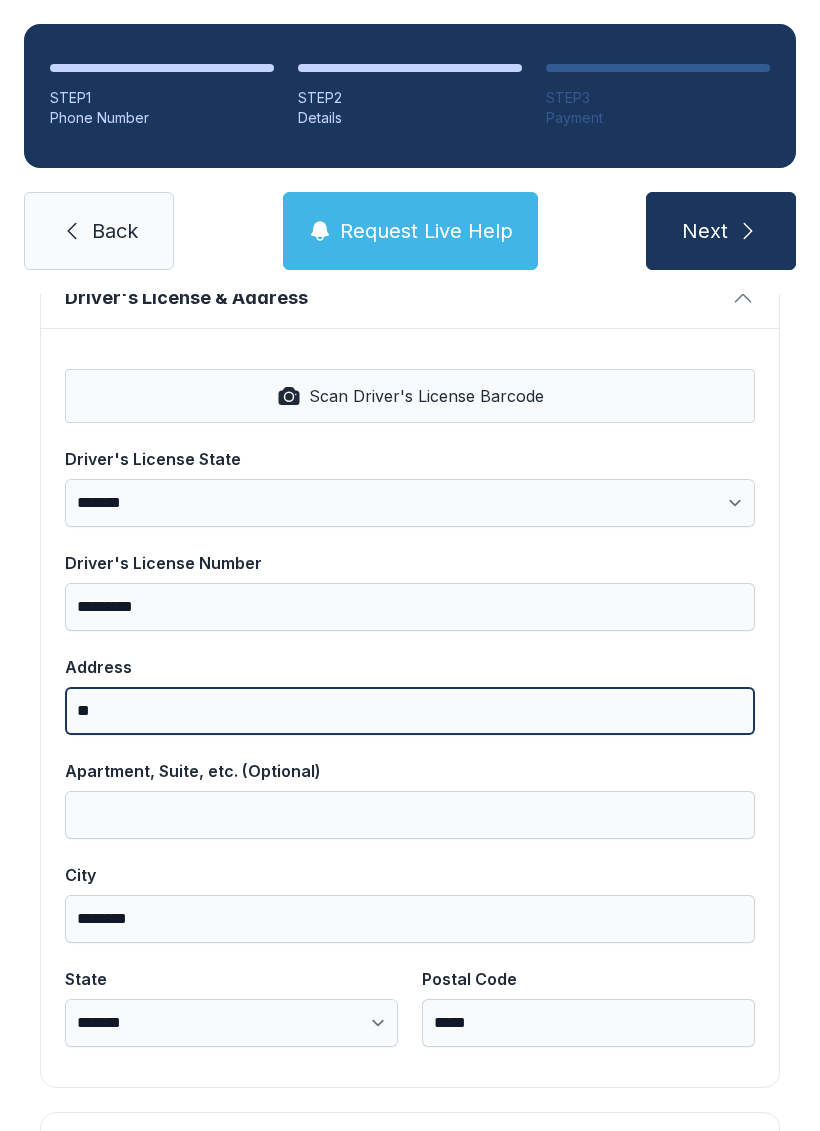 type on "*" 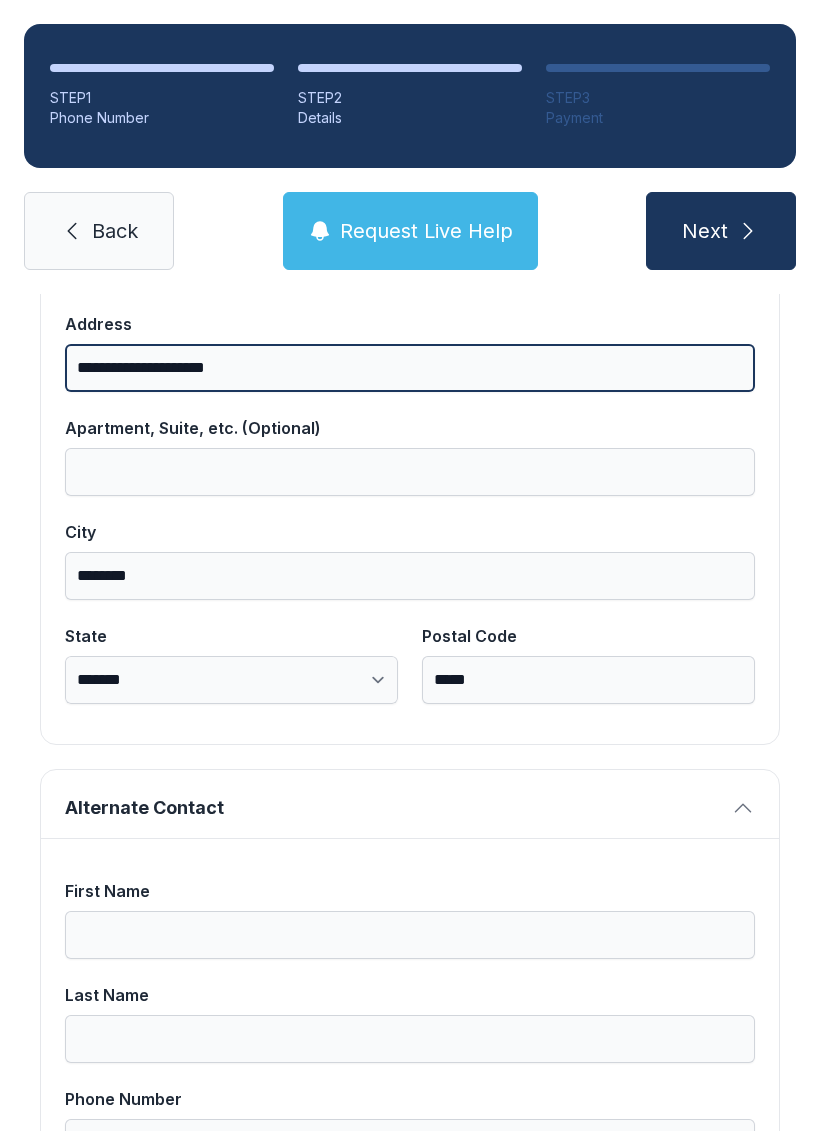 scroll, scrollTop: 1178, scrollLeft: 0, axis: vertical 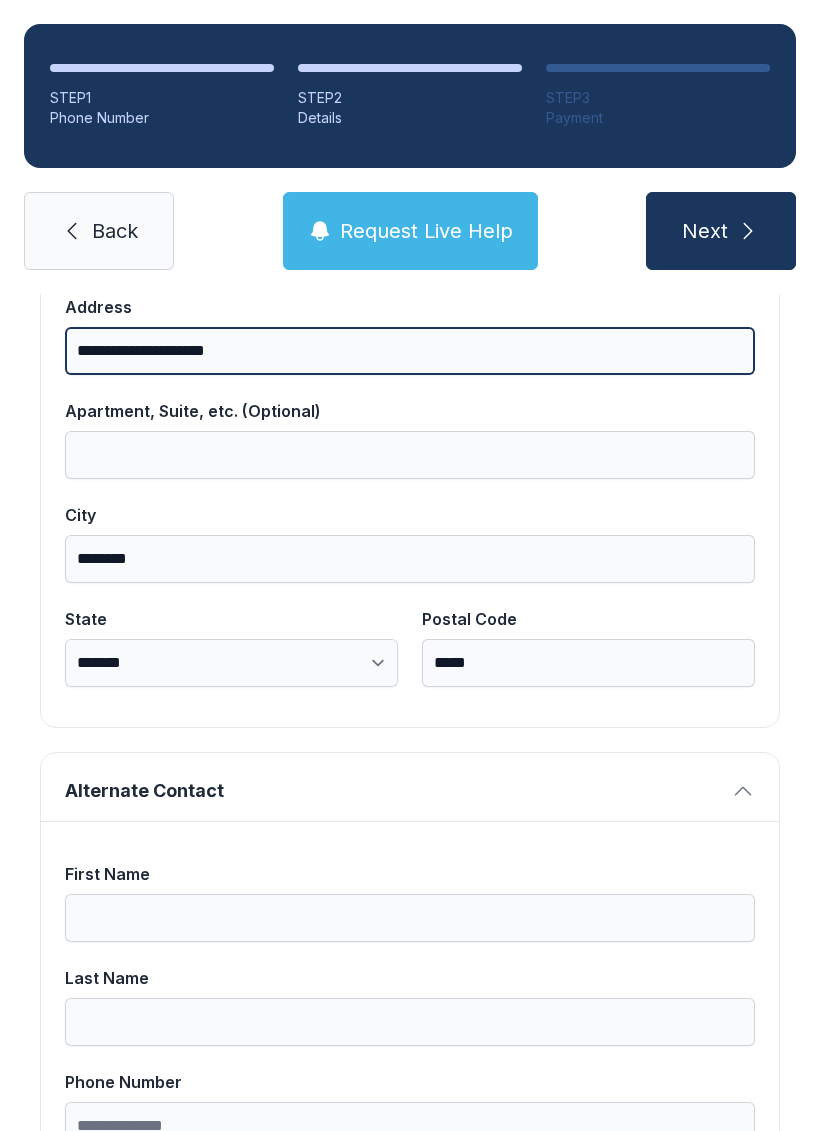 type on "**********" 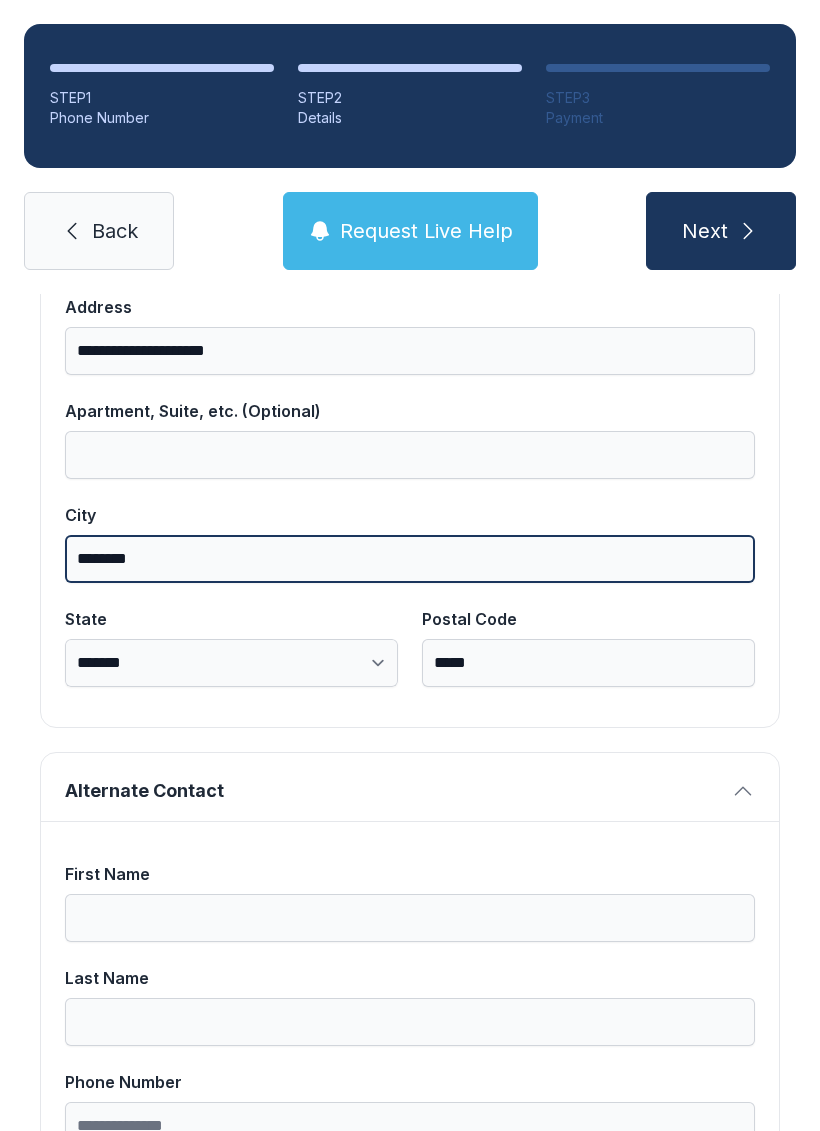 click on "********" at bounding box center (410, 559) 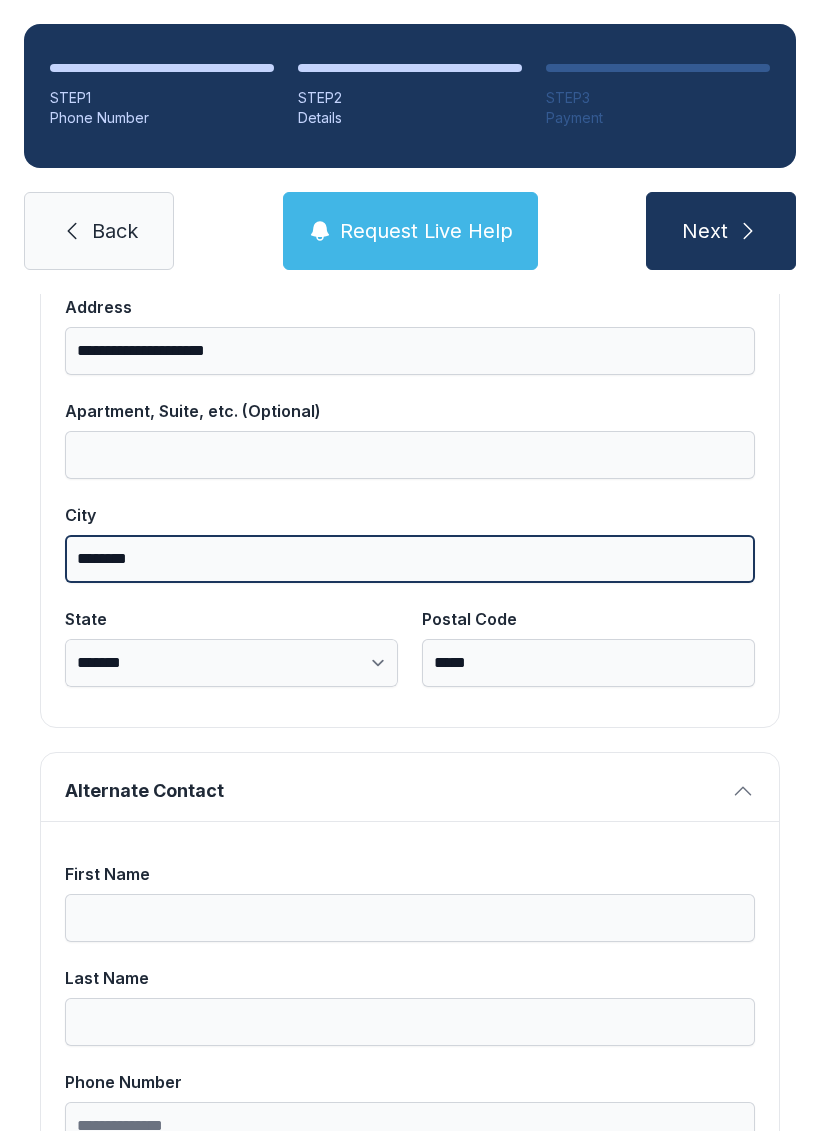 click on "********" at bounding box center (410, 559) 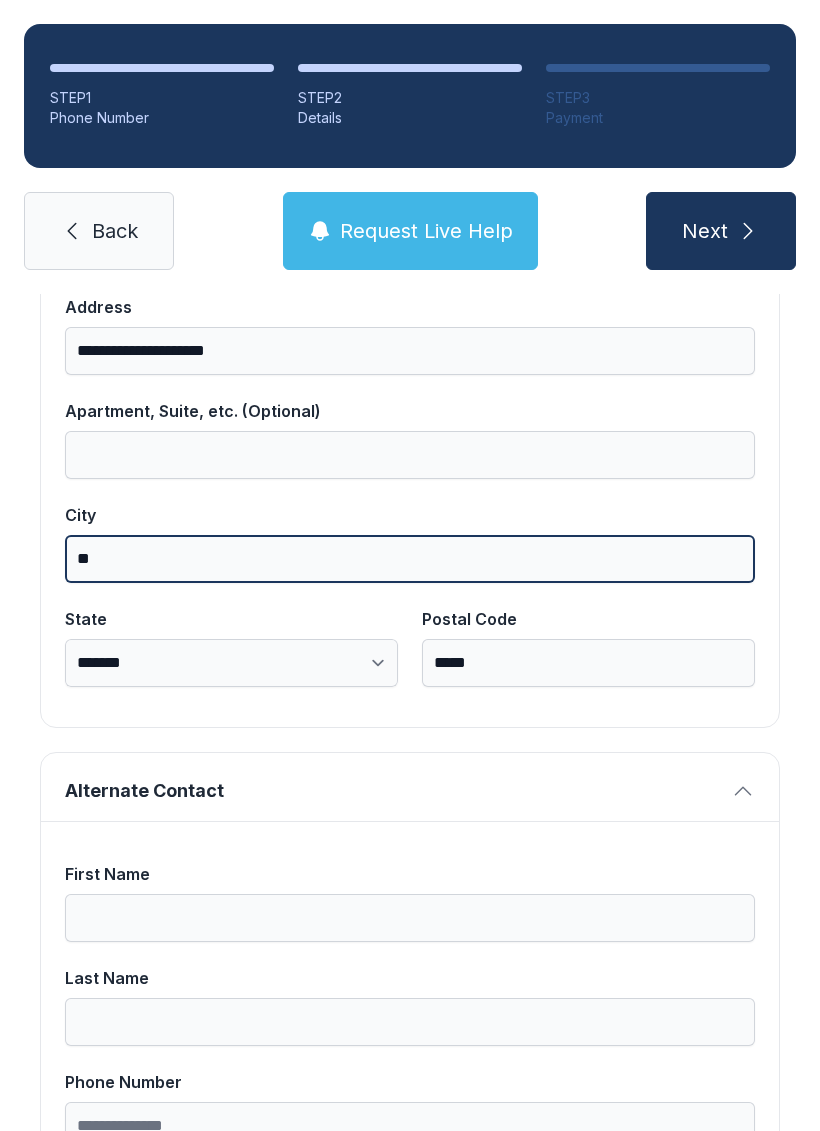 type on "*" 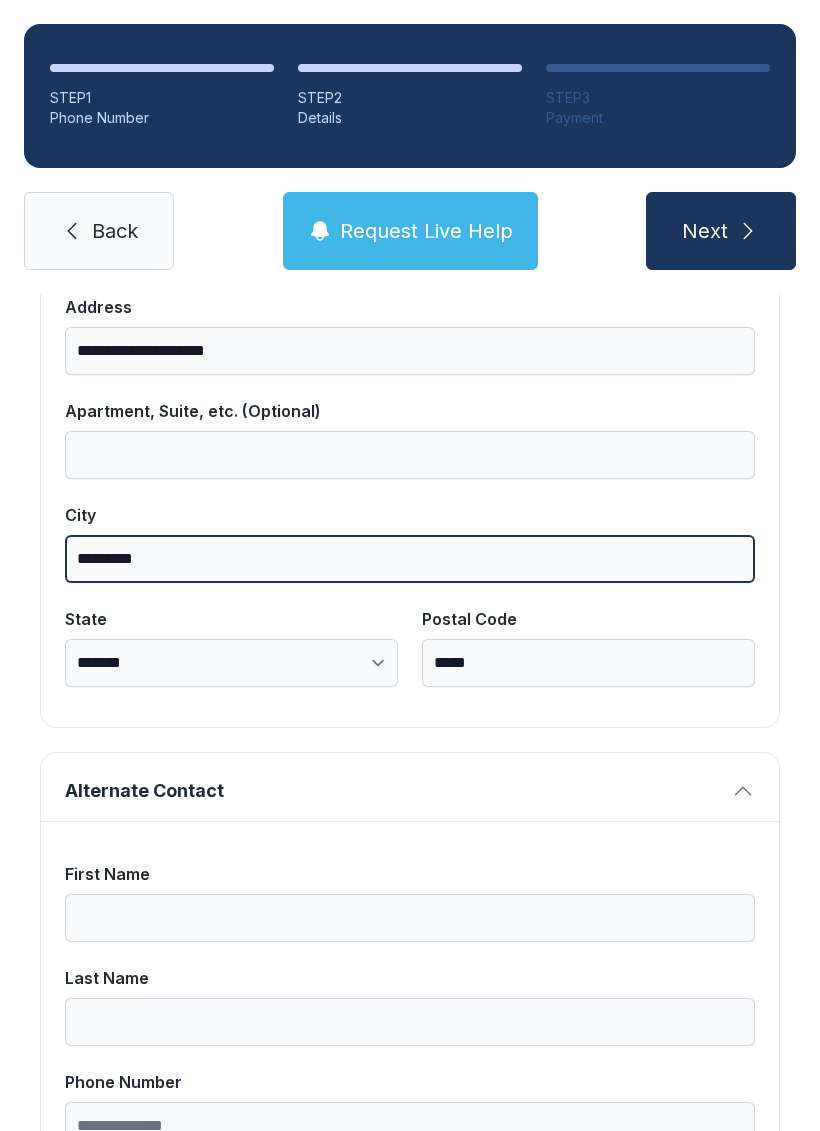 type on "*********" 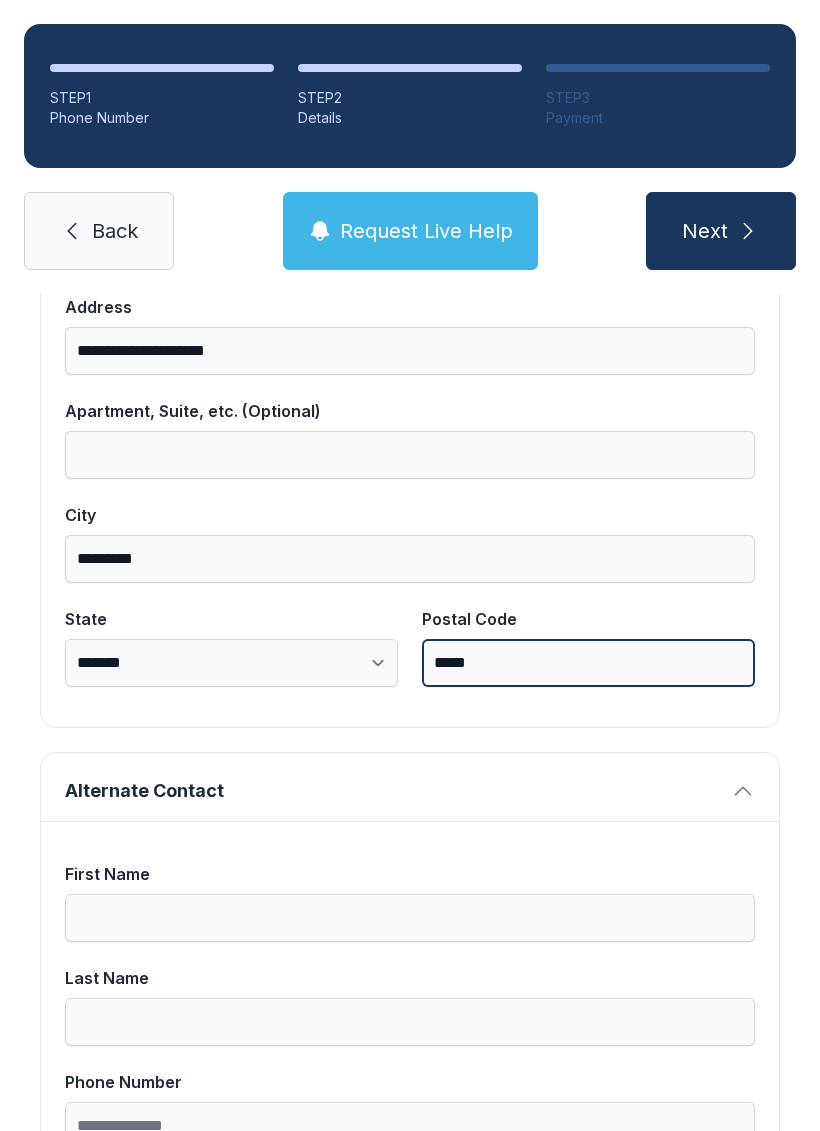 click on "*****" at bounding box center [588, 663] 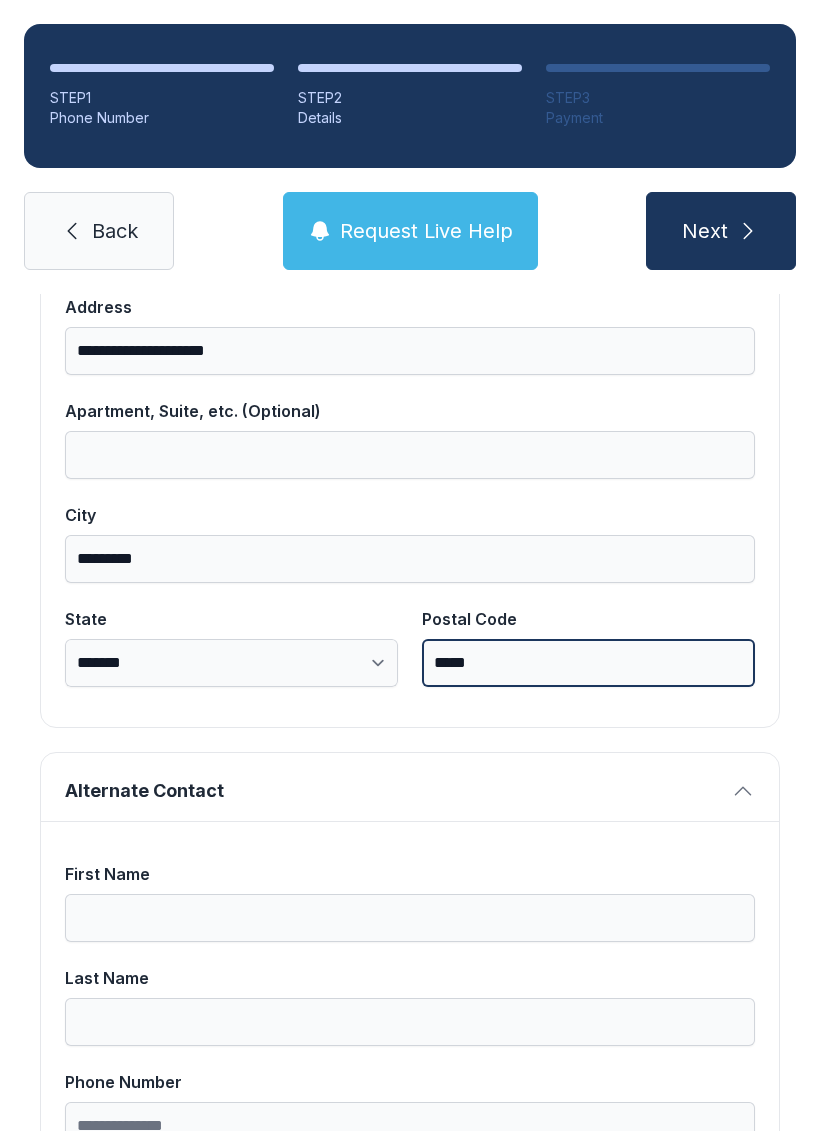 click on "*****" at bounding box center [588, 663] 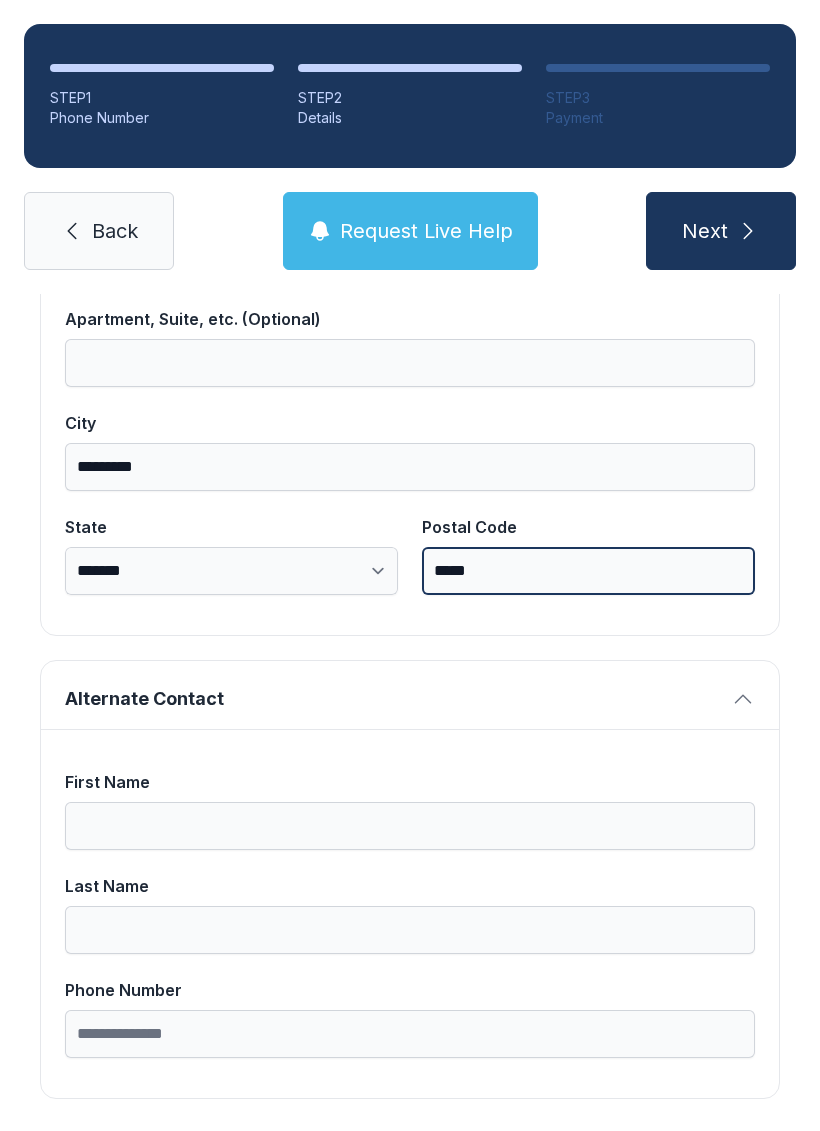 scroll, scrollTop: 1269, scrollLeft: 0, axis: vertical 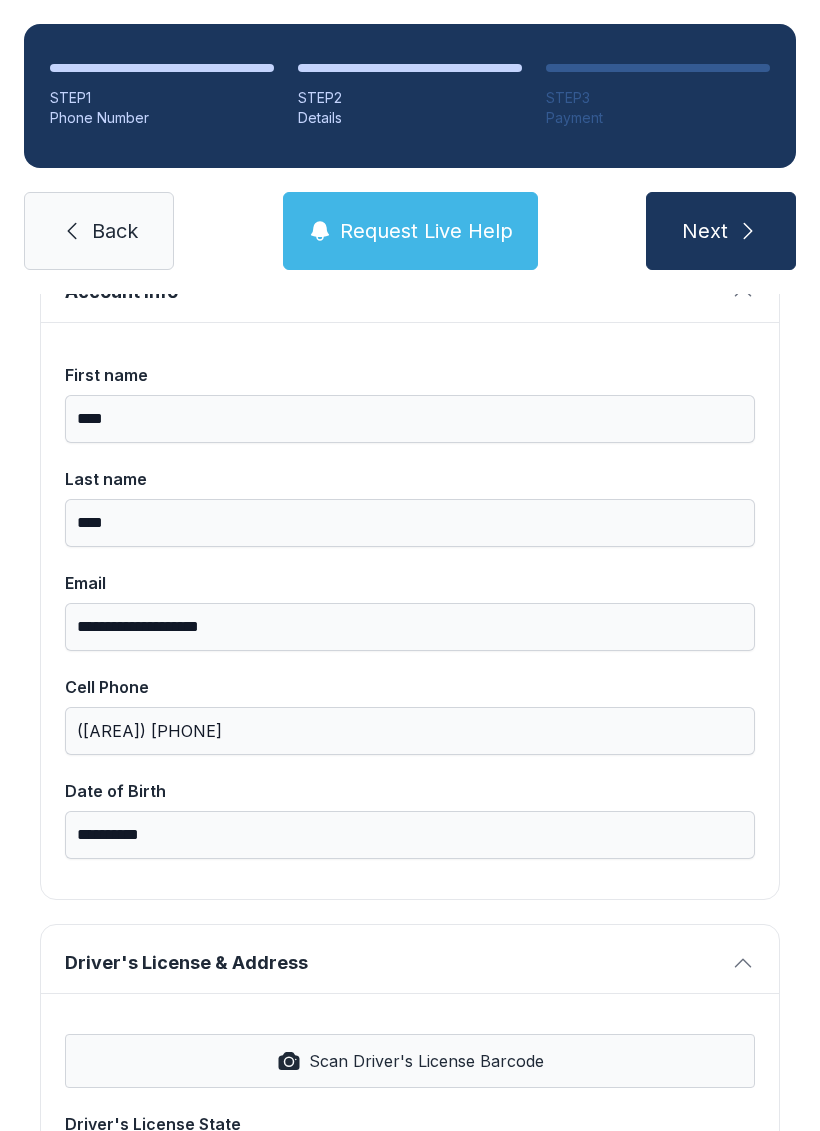 type on "*****" 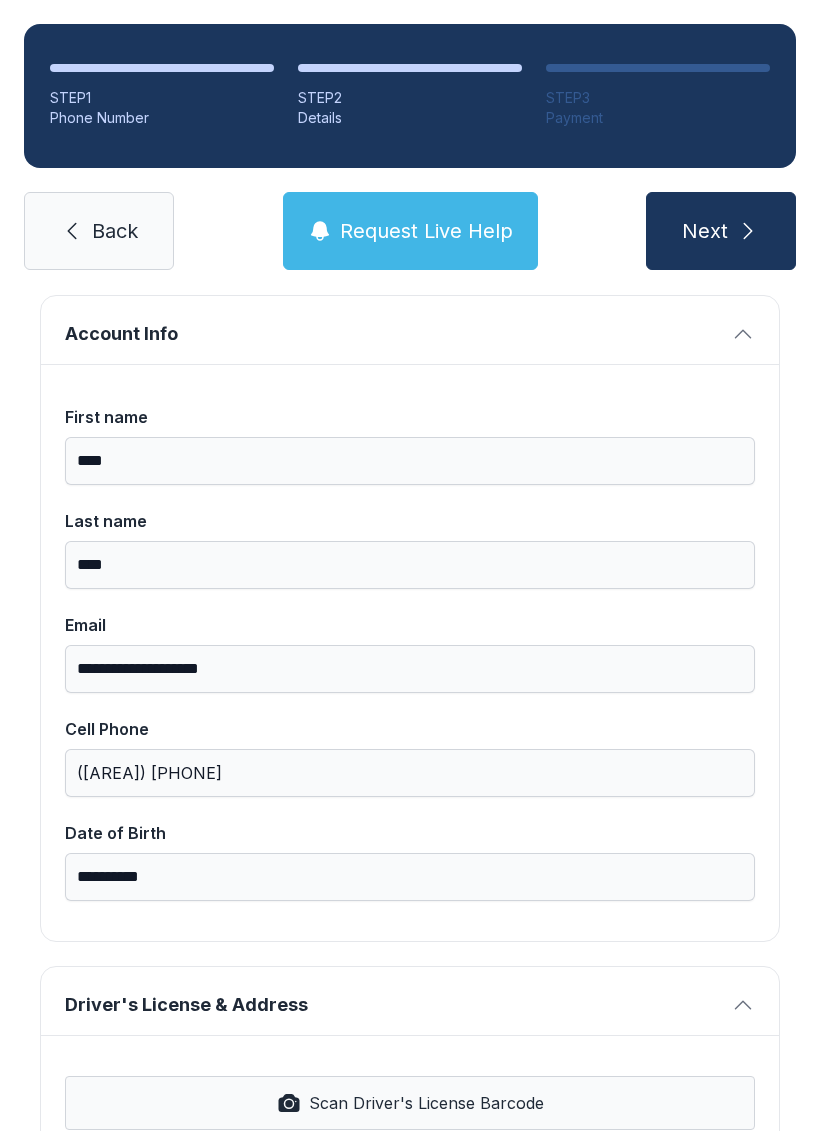 scroll, scrollTop: 109, scrollLeft: 0, axis: vertical 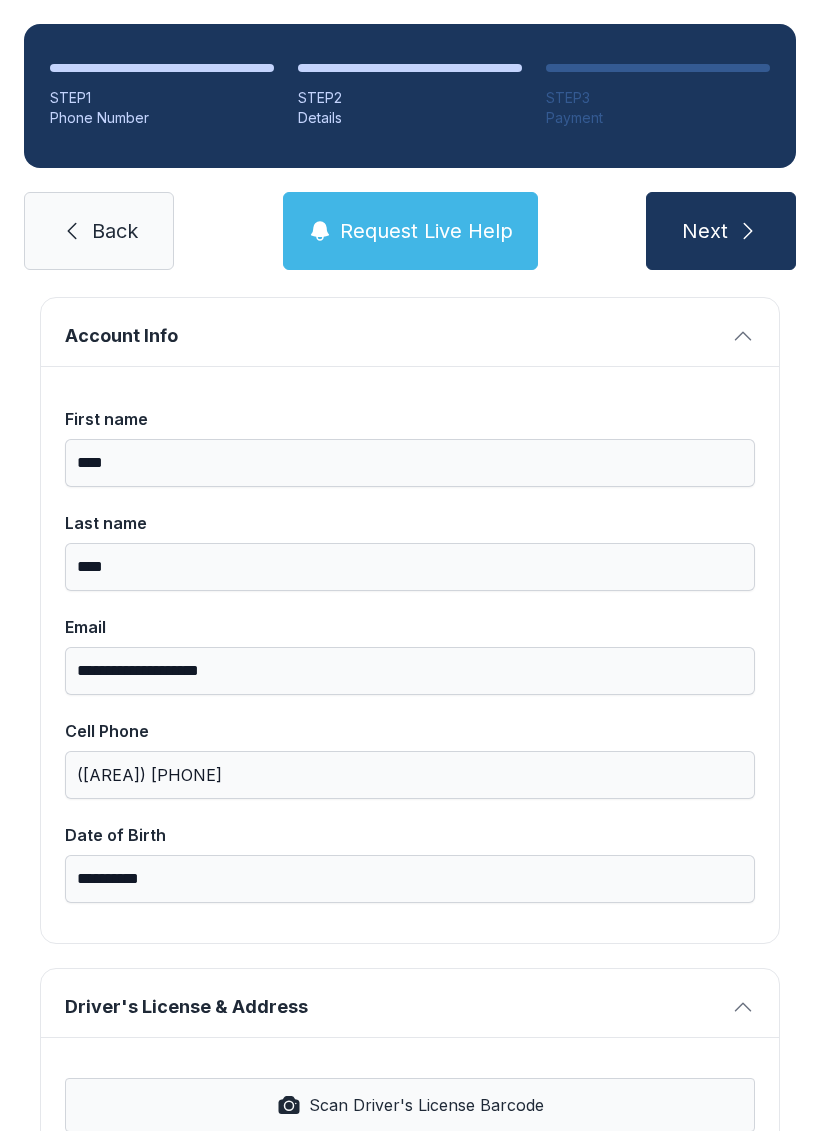 click on "Next" at bounding box center [705, 231] 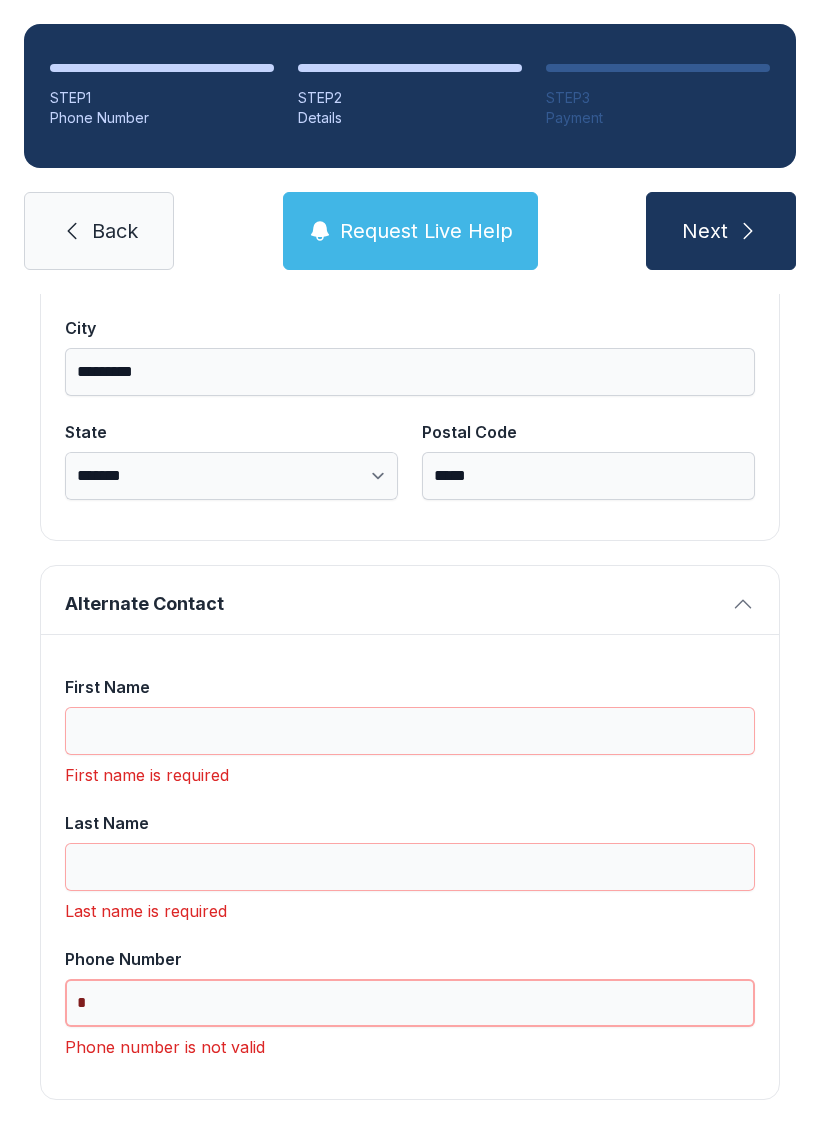 scroll, scrollTop: 1365, scrollLeft: 0, axis: vertical 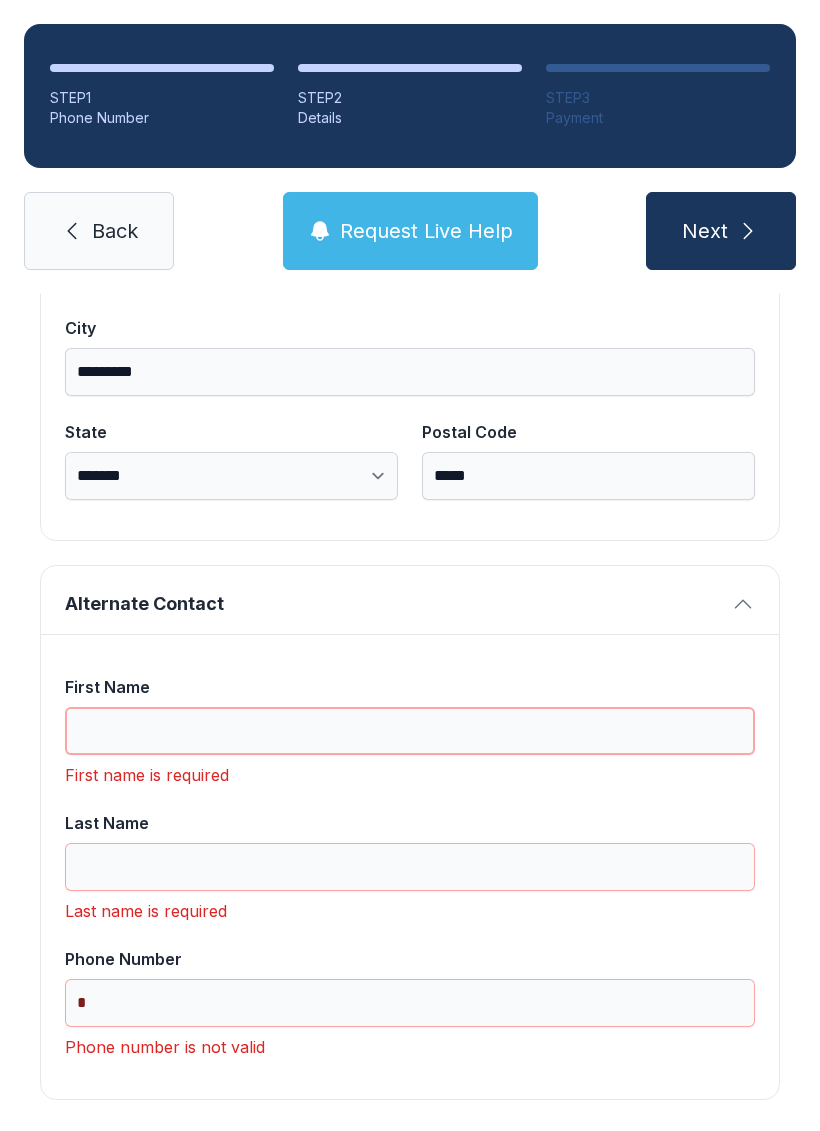 click on "First Name" at bounding box center [410, 731] 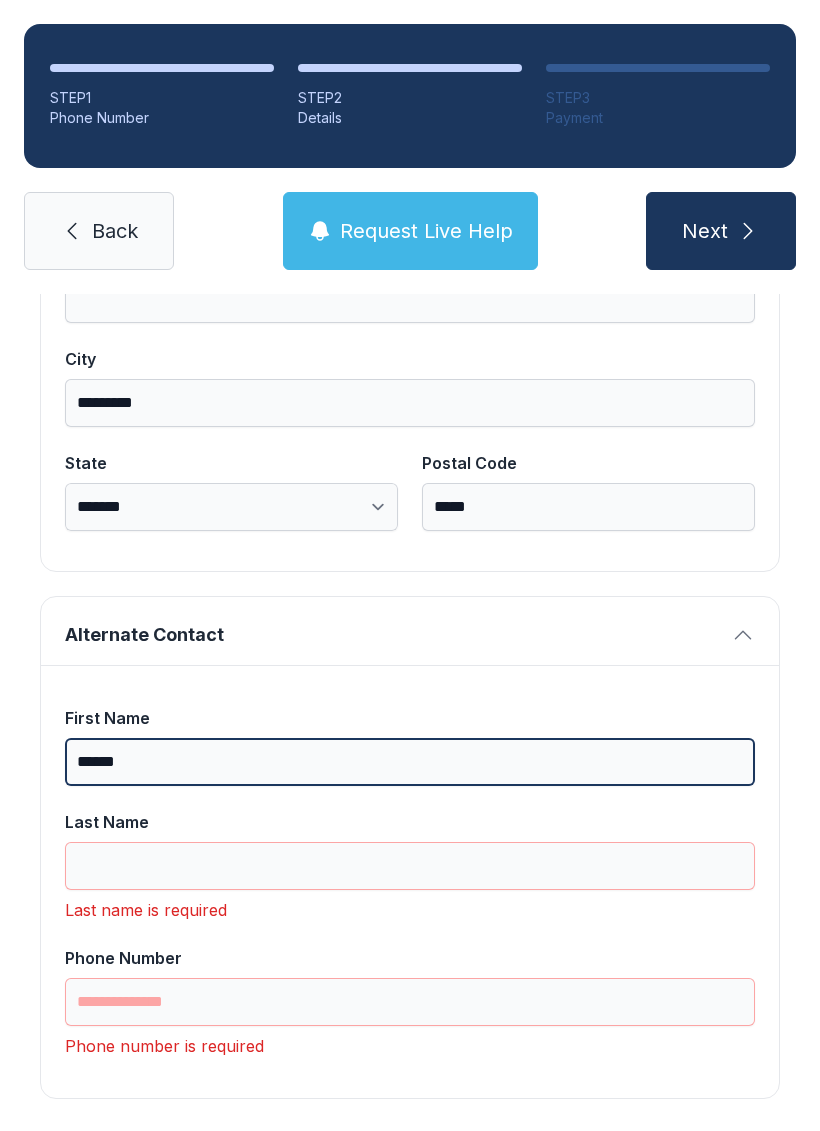 scroll, scrollTop: 1333, scrollLeft: 0, axis: vertical 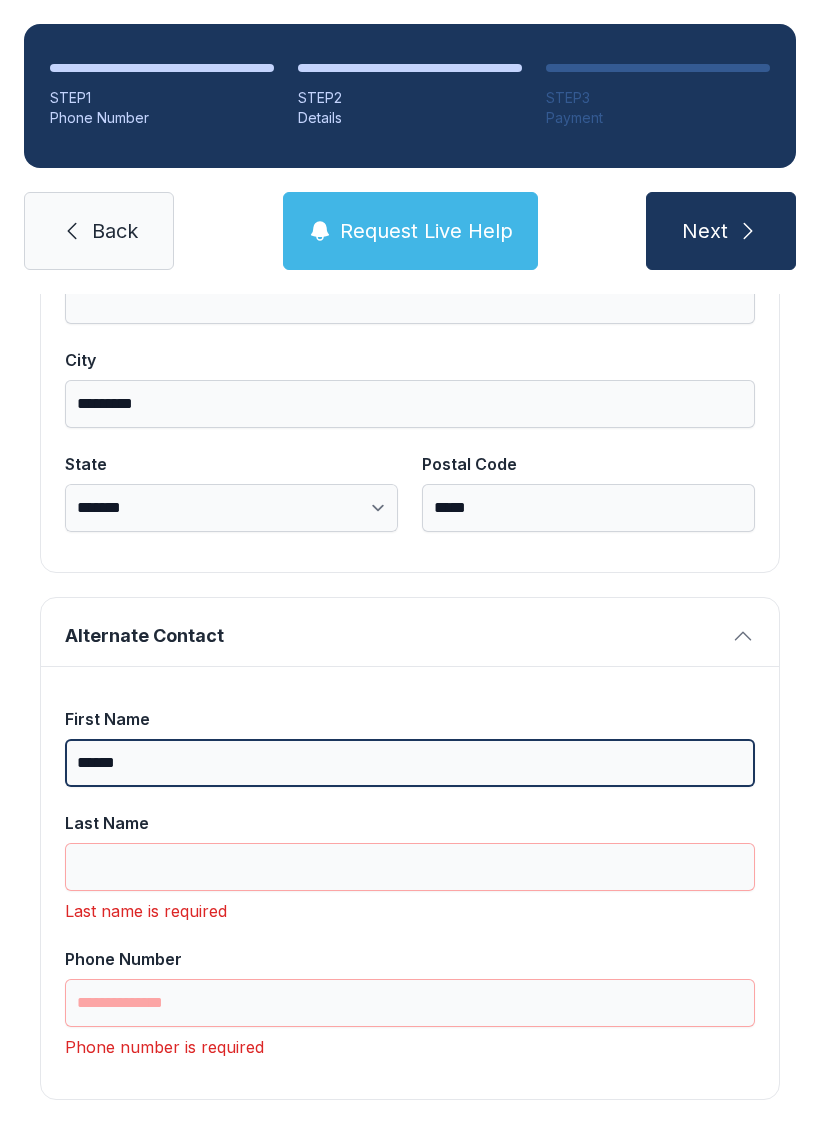type on "******" 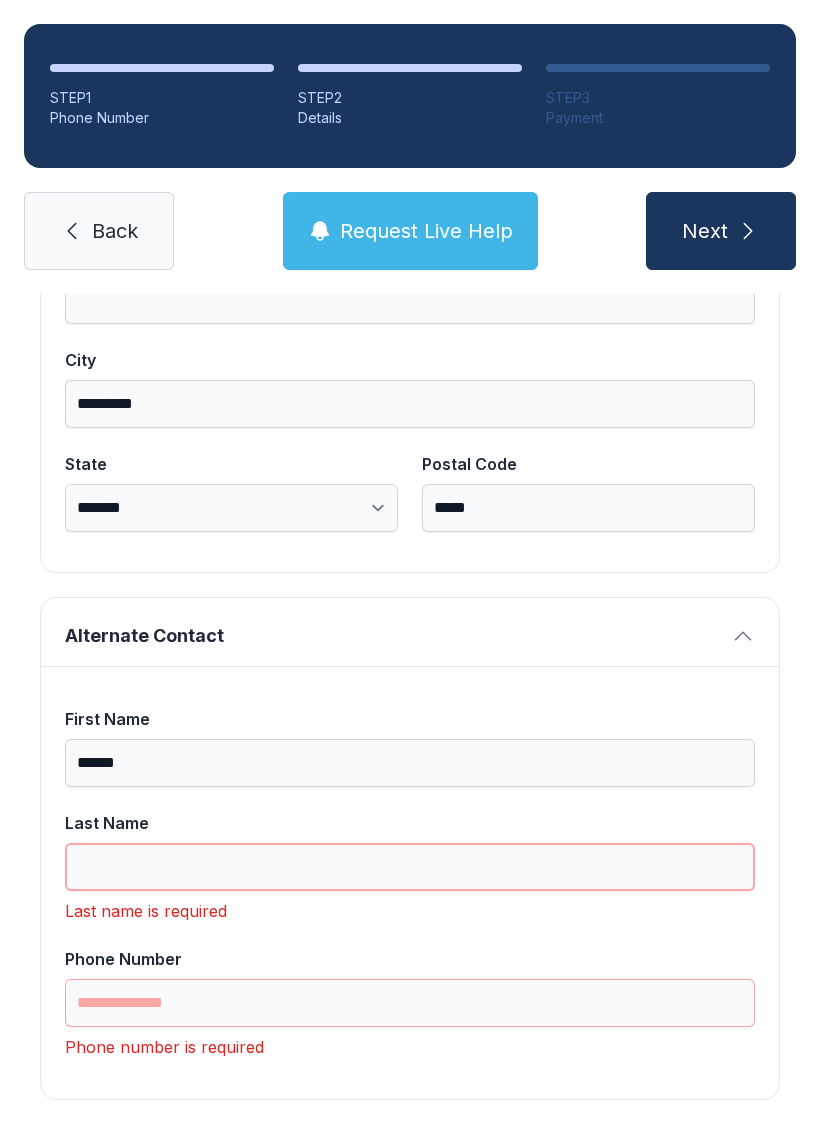 scroll, scrollTop: 49, scrollLeft: 0, axis: vertical 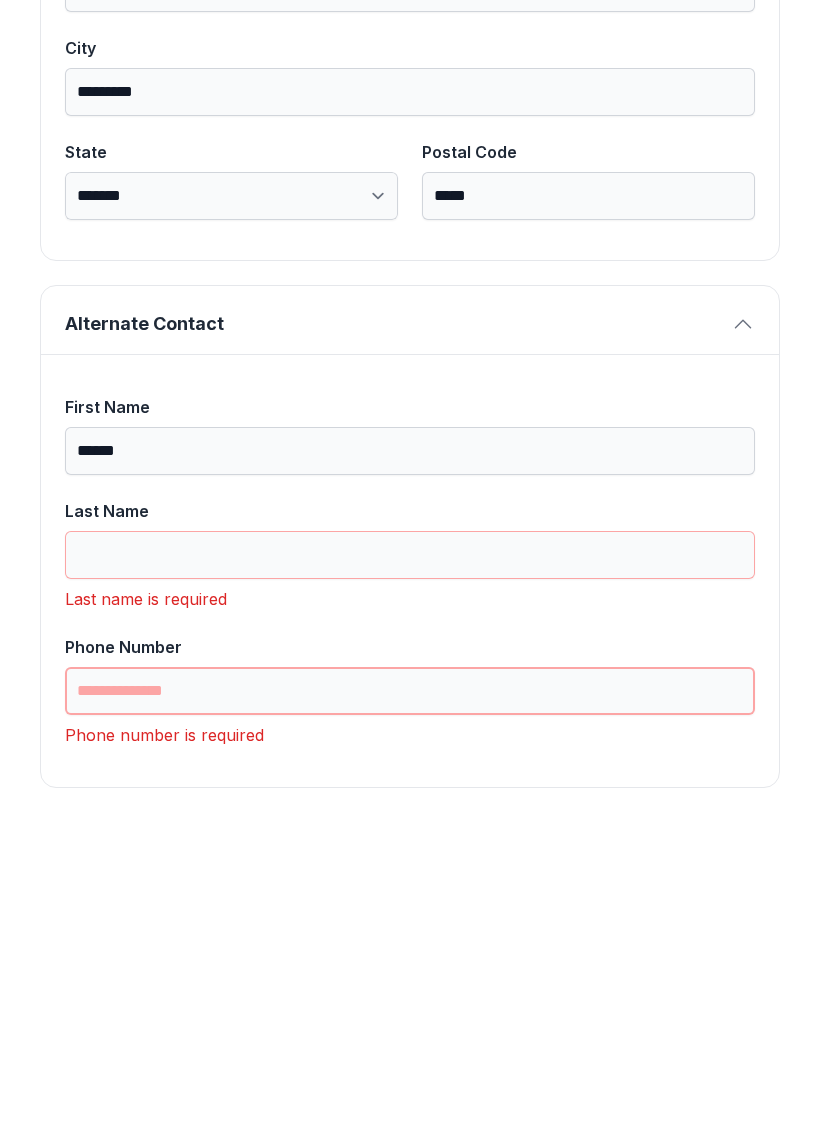 type on "*" 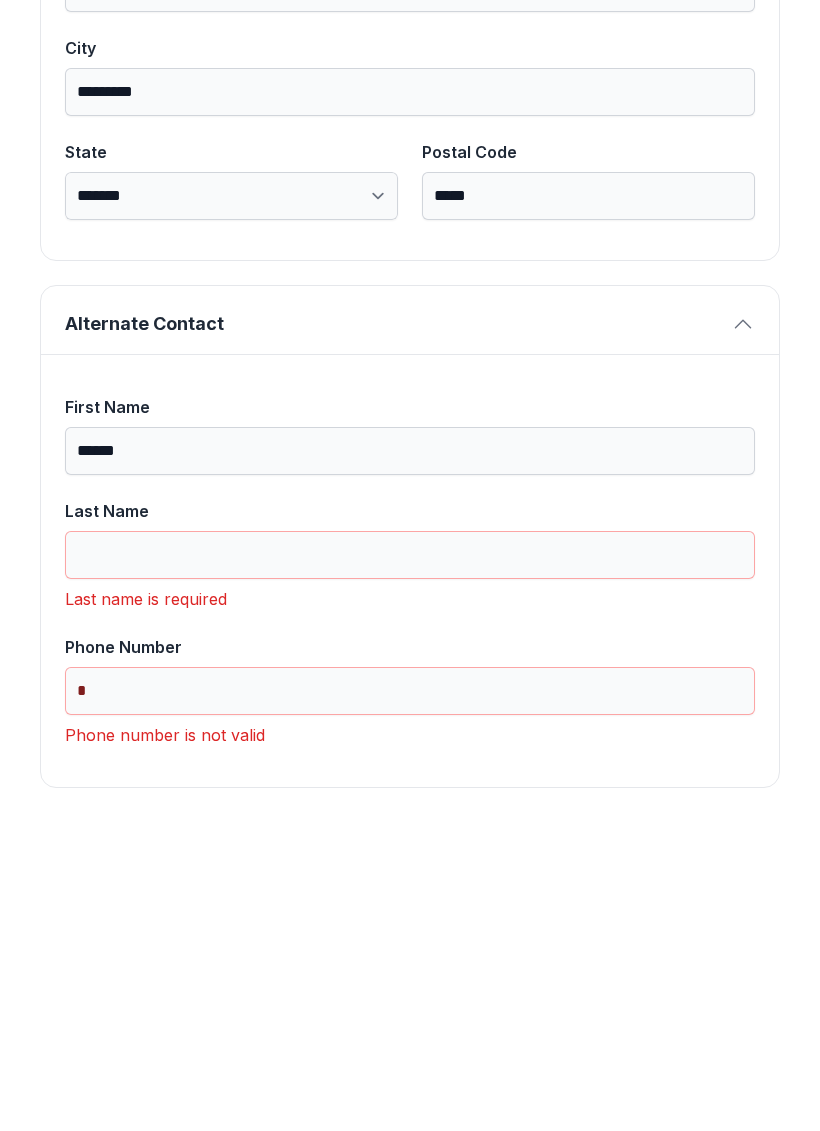 click on "Last Name" at bounding box center [410, 851] 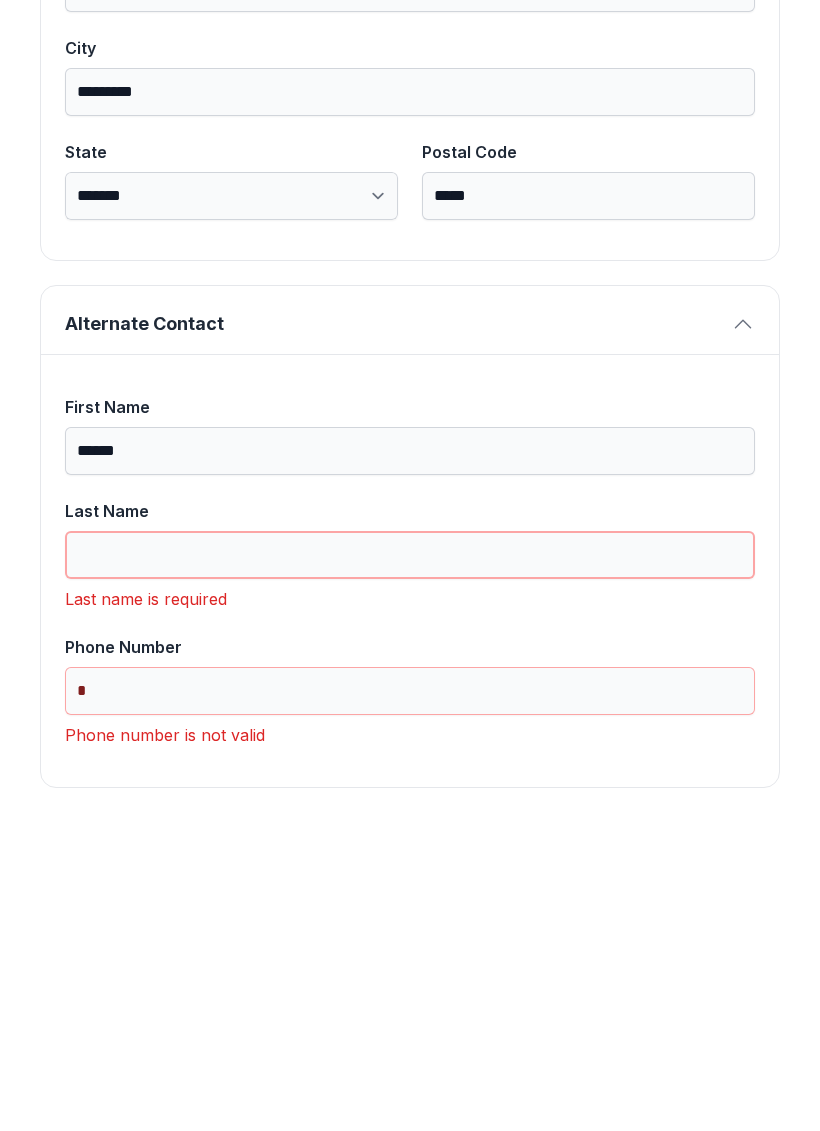 type 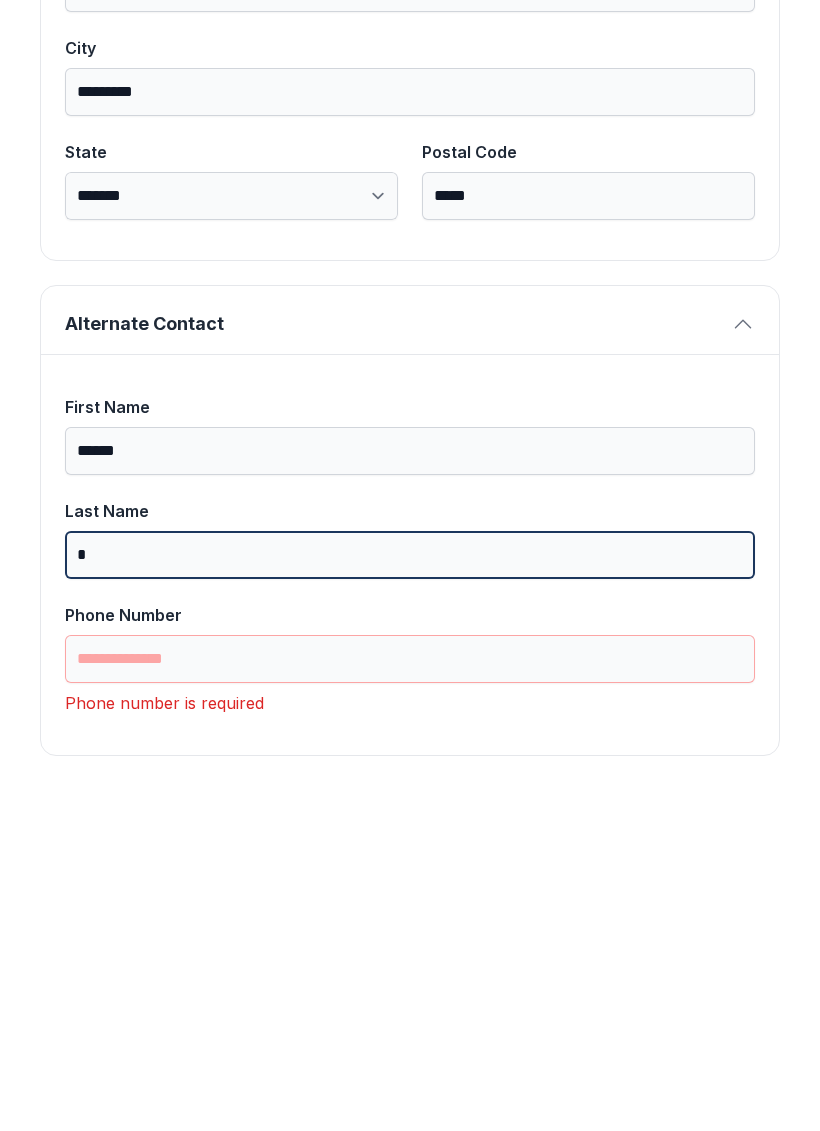 scroll, scrollTop: 1301, scrollLeft: 0, axis: vertical 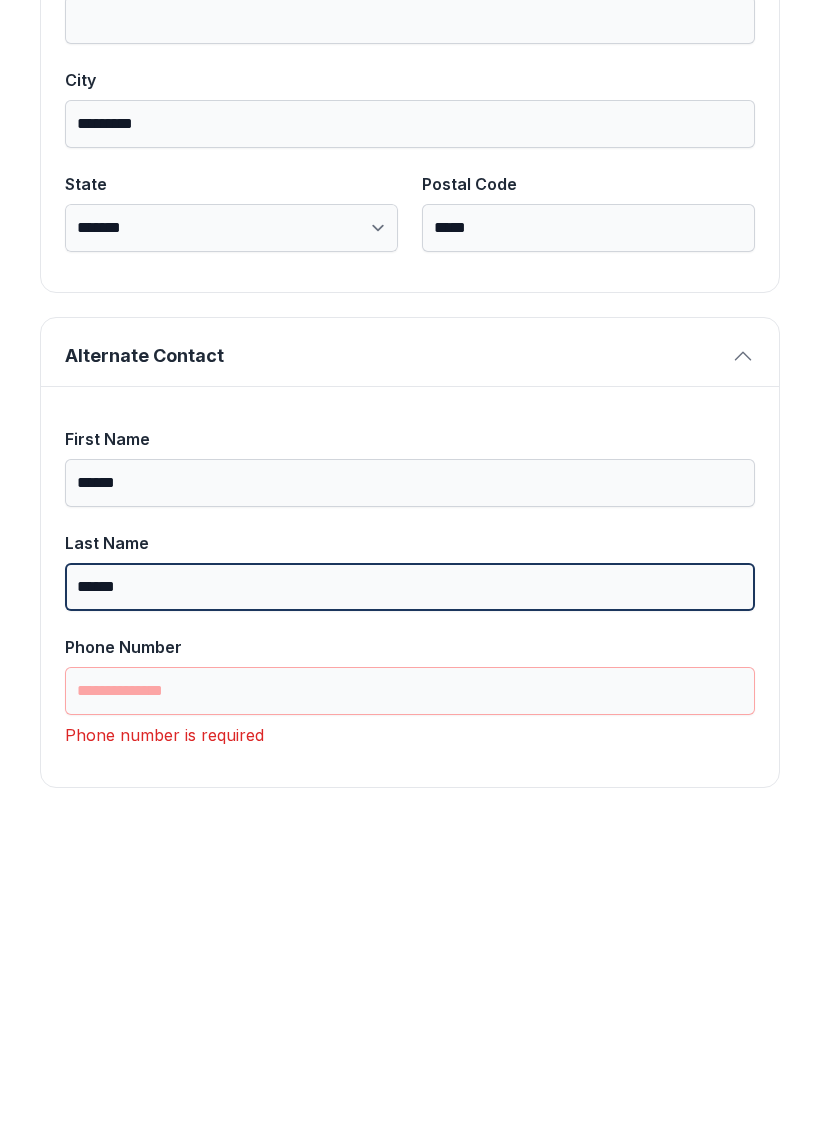 type on "******" 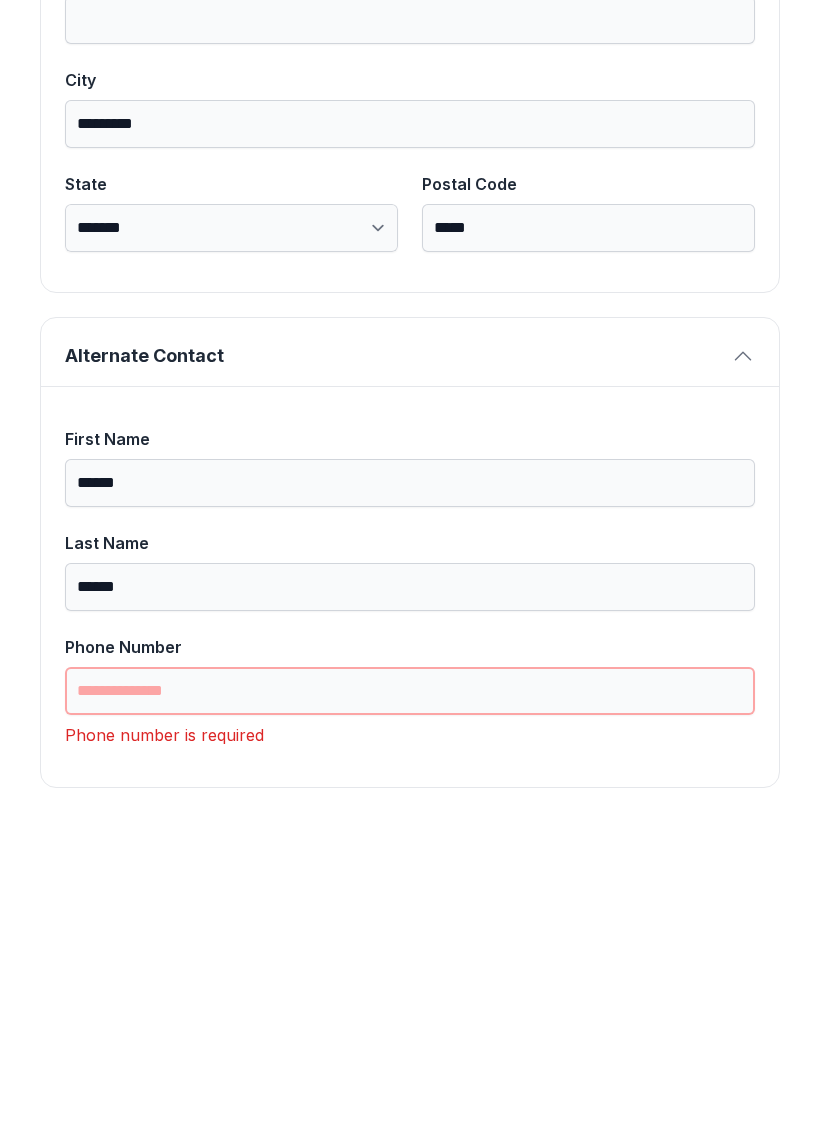 type on "*" 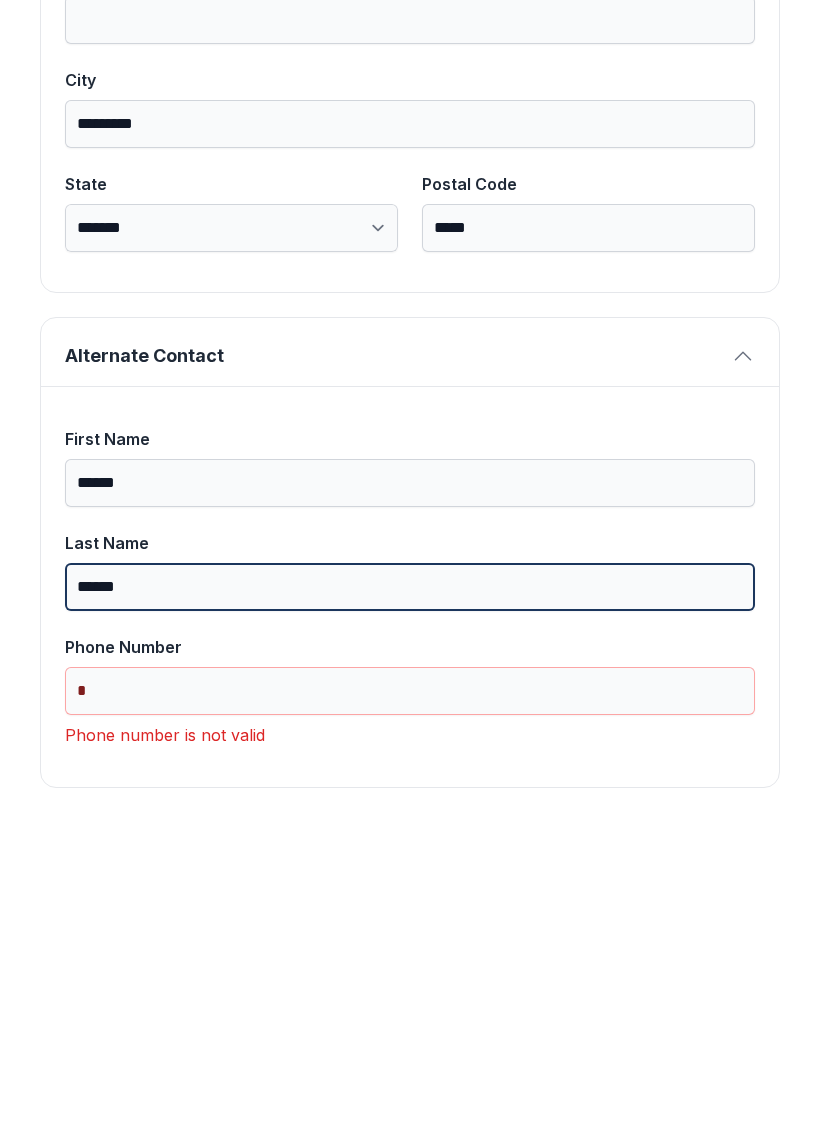 click on "******" at bounding box center (410, 899) 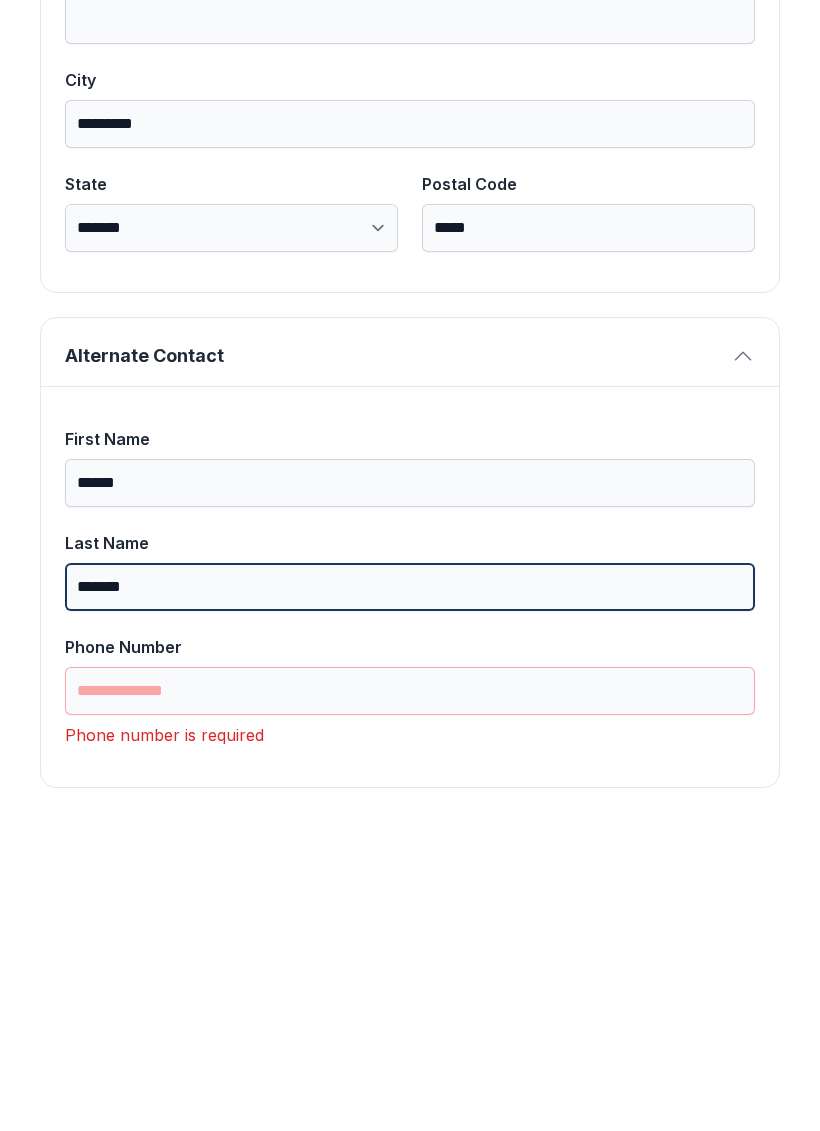 type on "*******" 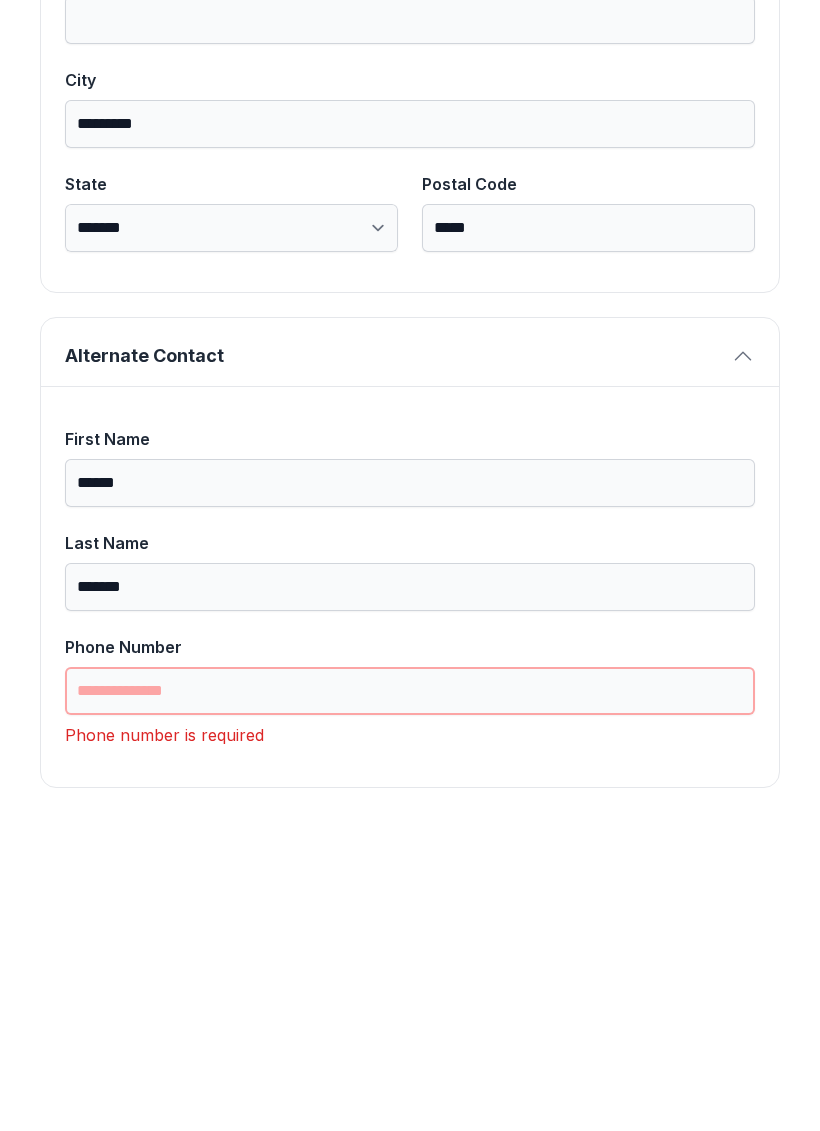 click on "Phone Number" at bounding box center (410, 1003) 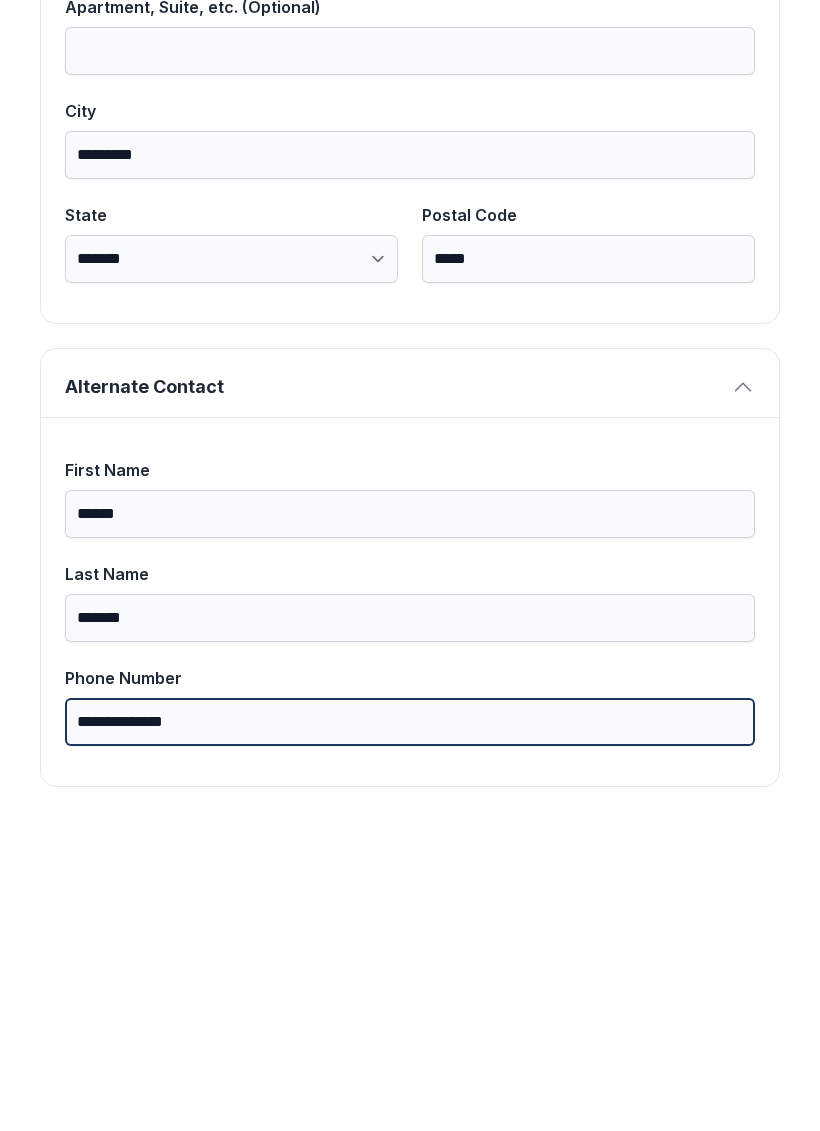 scroll, scrollTop: 1269, scrollLeft: 0, axis: vertical 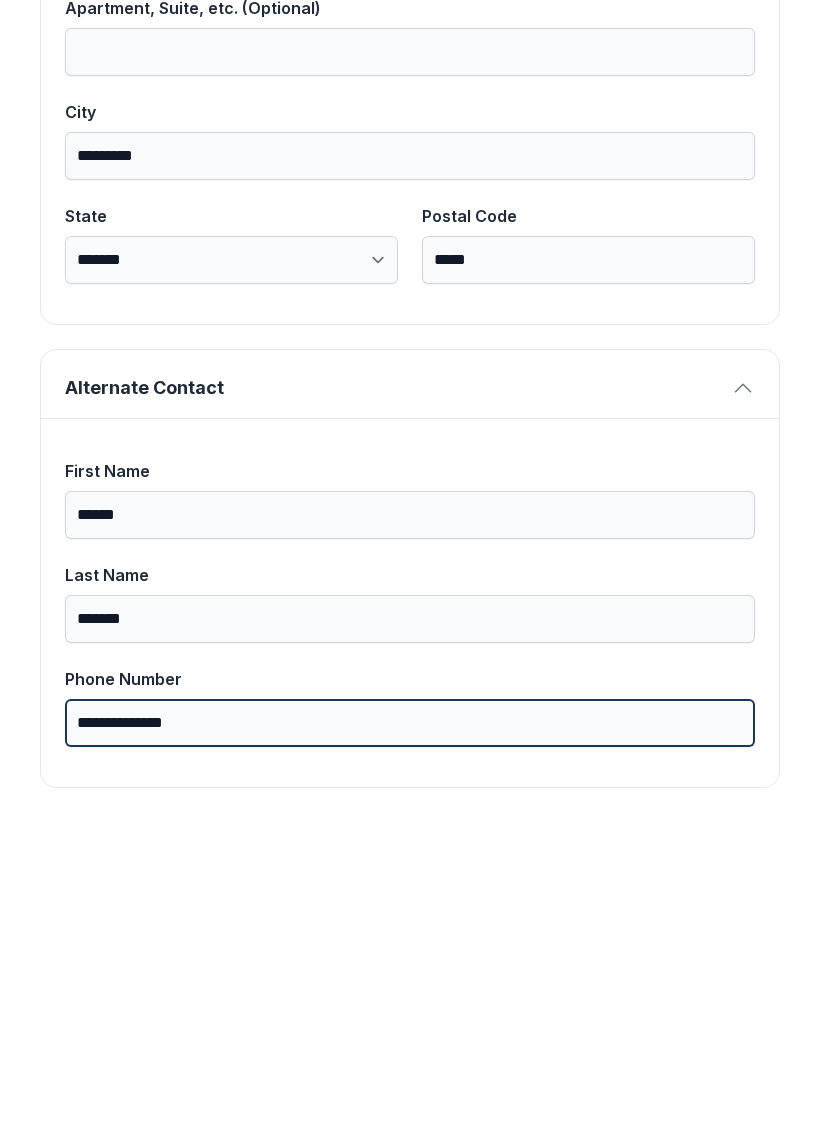 type on "**********" 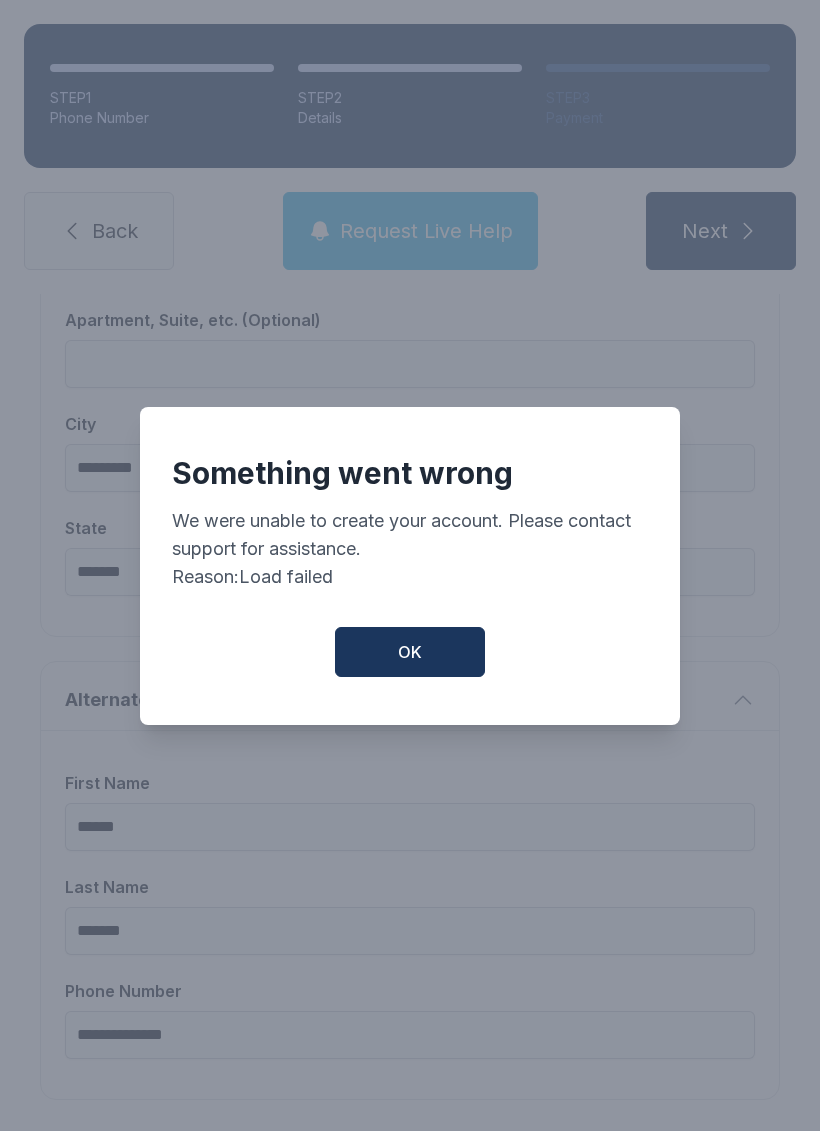 click on "OK" at bounding box center [410, 652] 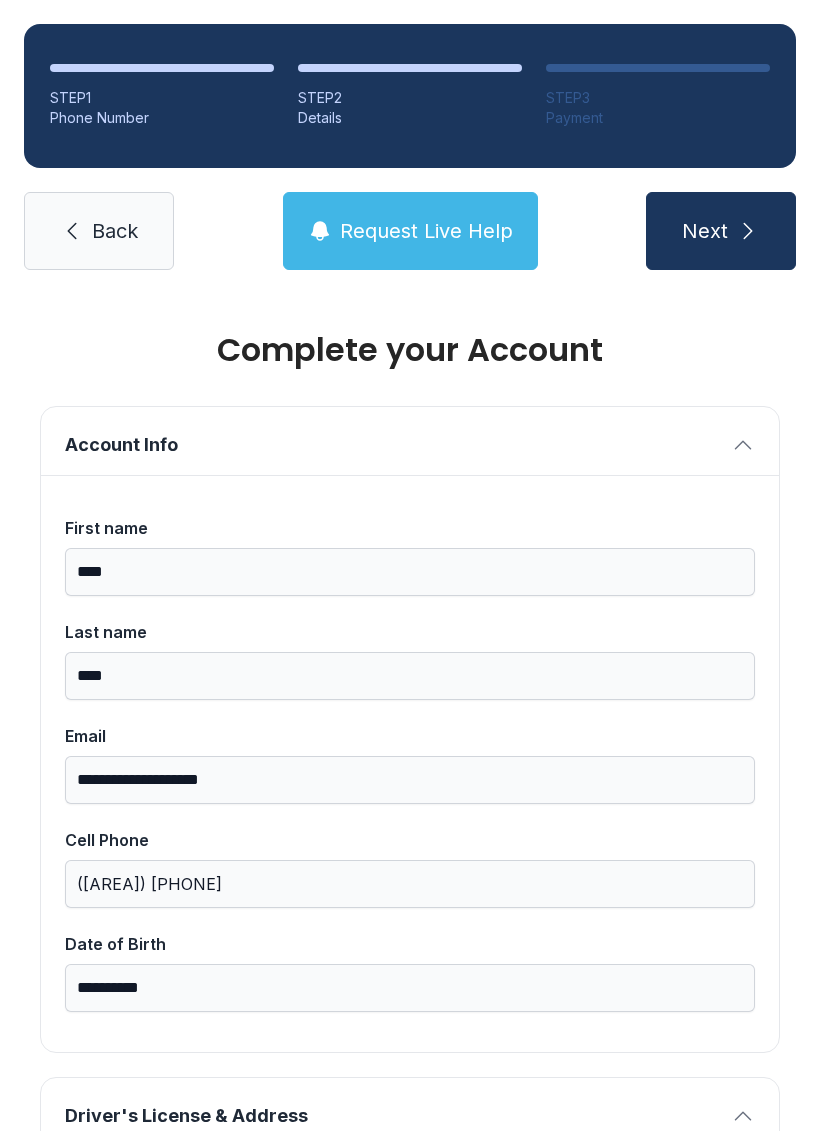 scroll, scrollTop: 0, scrollLeft: 0, axis: both 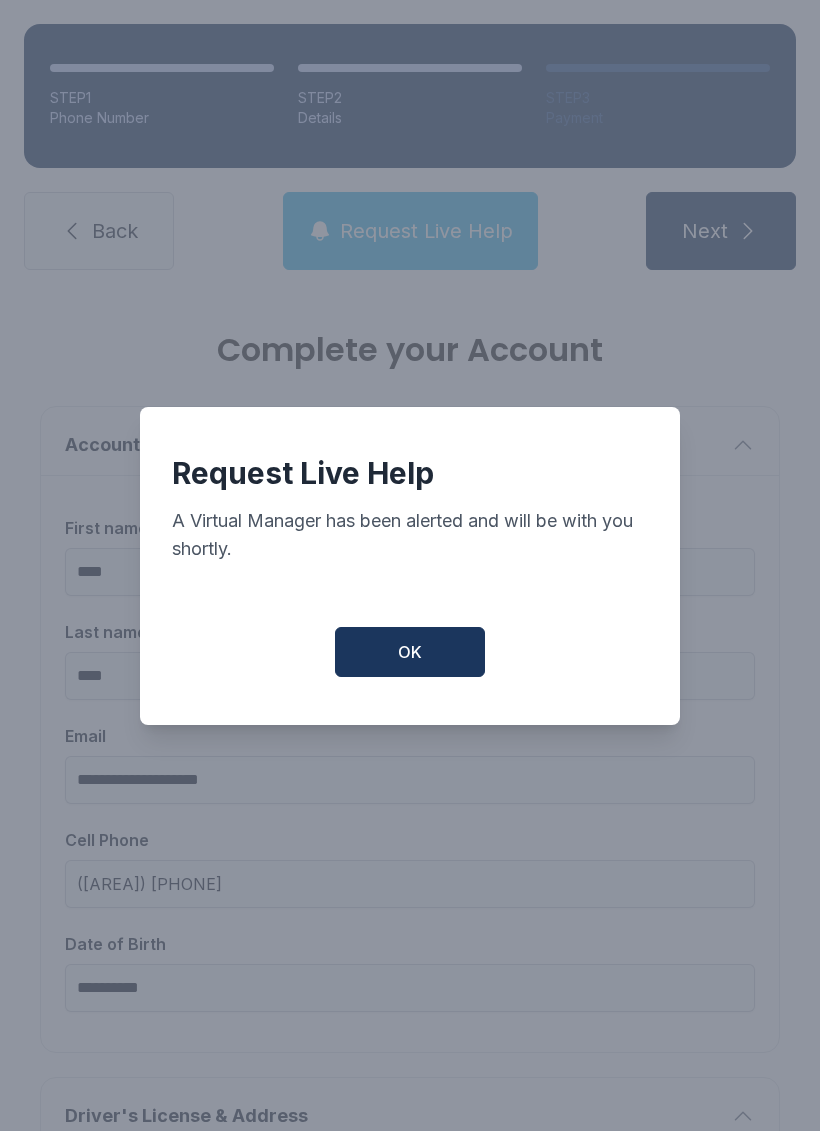 click on "OK" at bounding box center (410, 652) 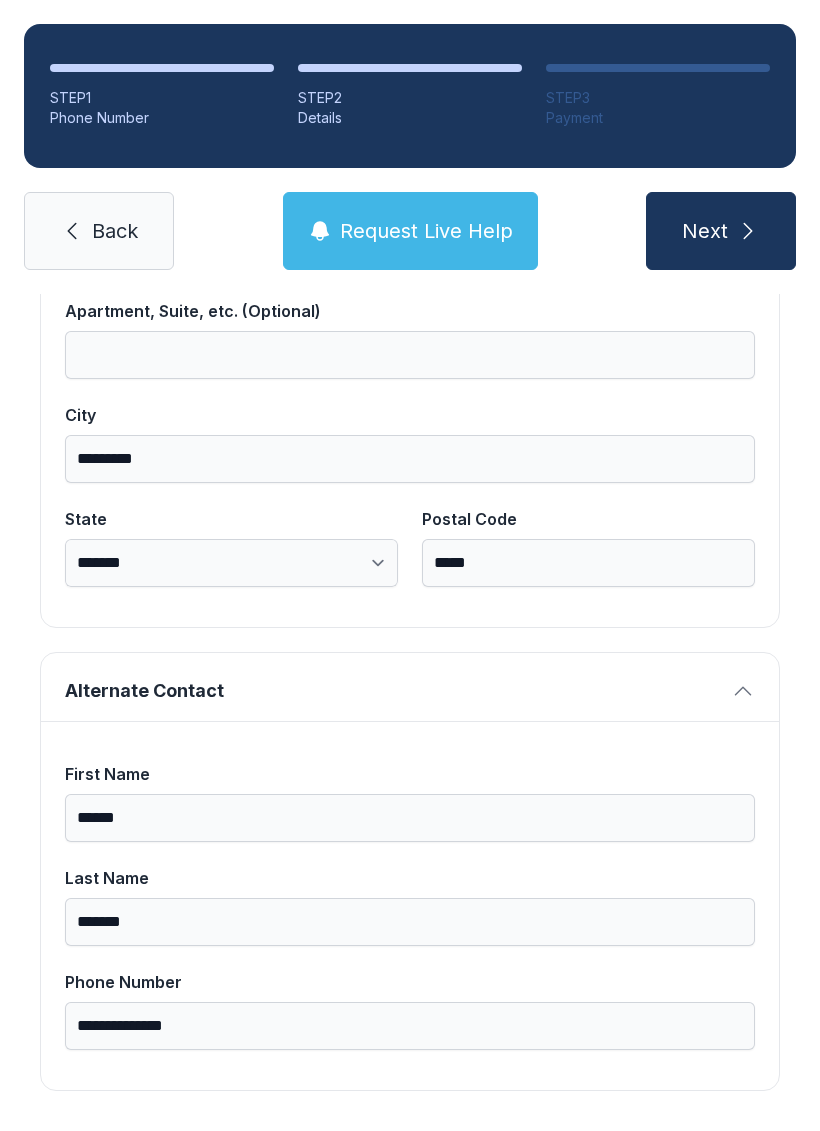 click on "Request Live Help" at bounding box center [426, 231] 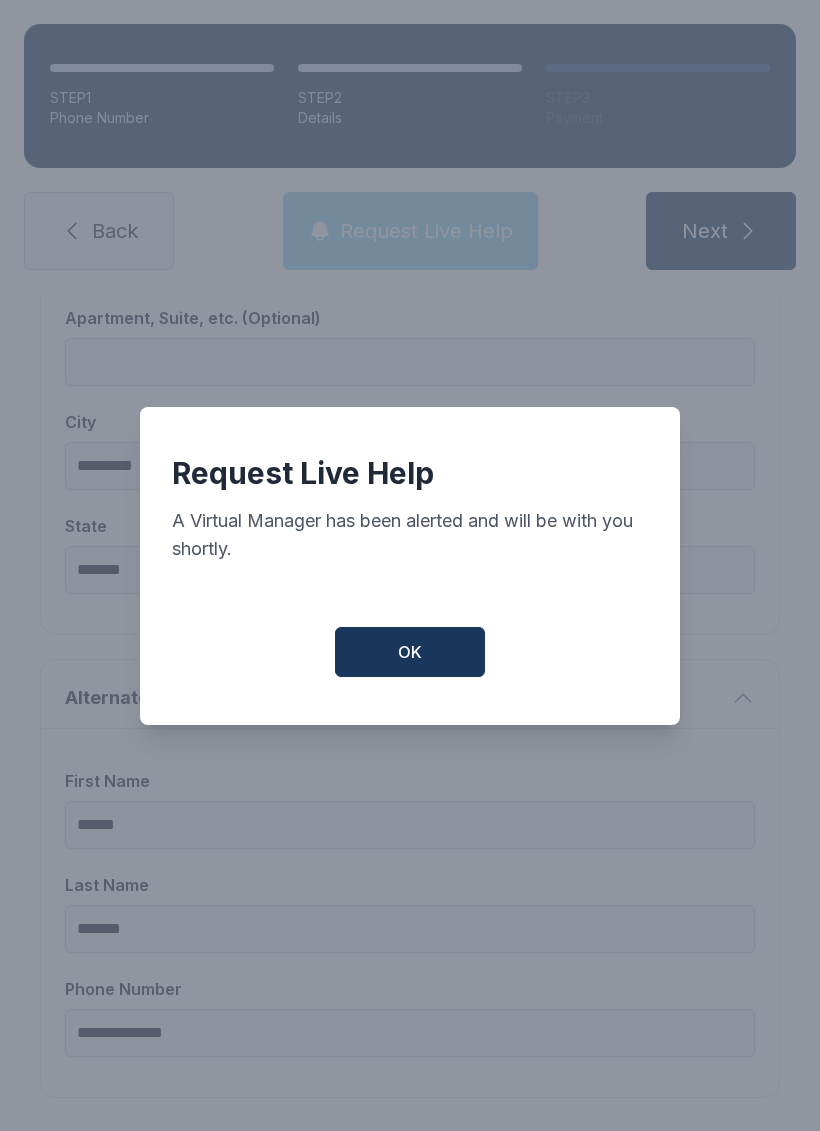 scroll, scrollTop: 1269, scrollLeft: 0, axis: vertical 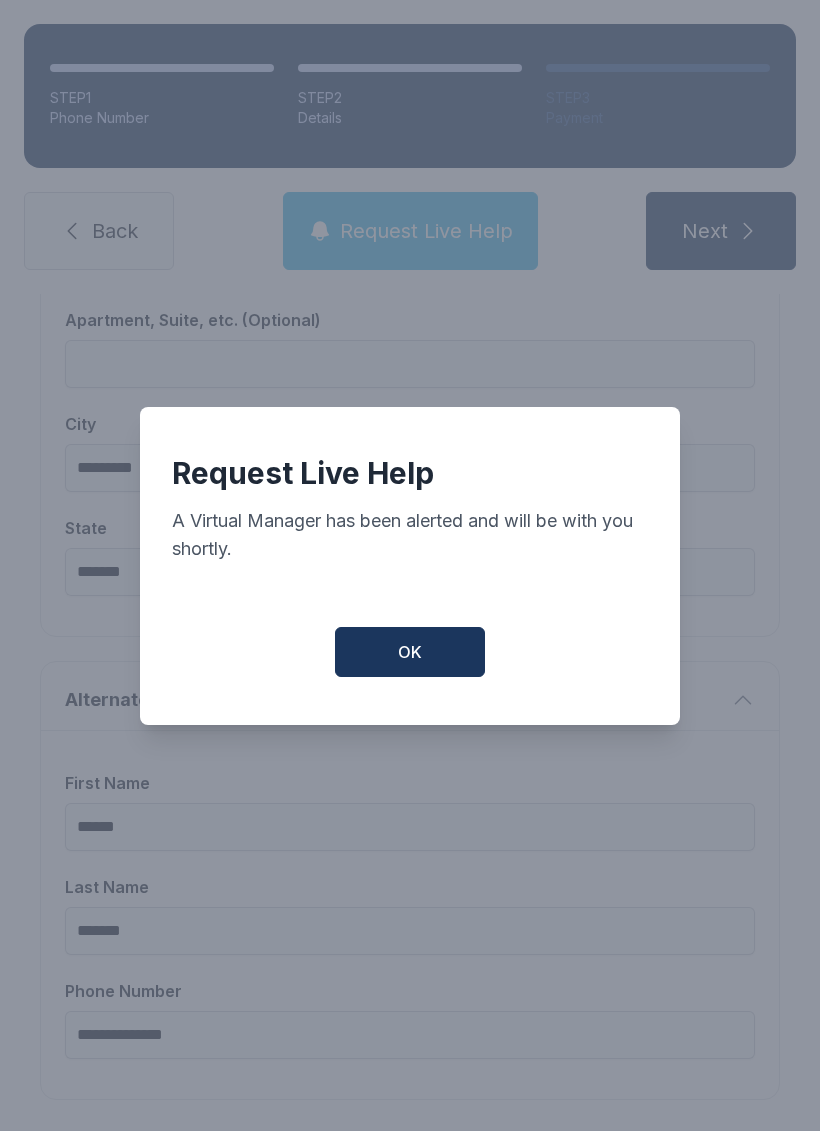click on "OK" at bounding box center [410, 652] 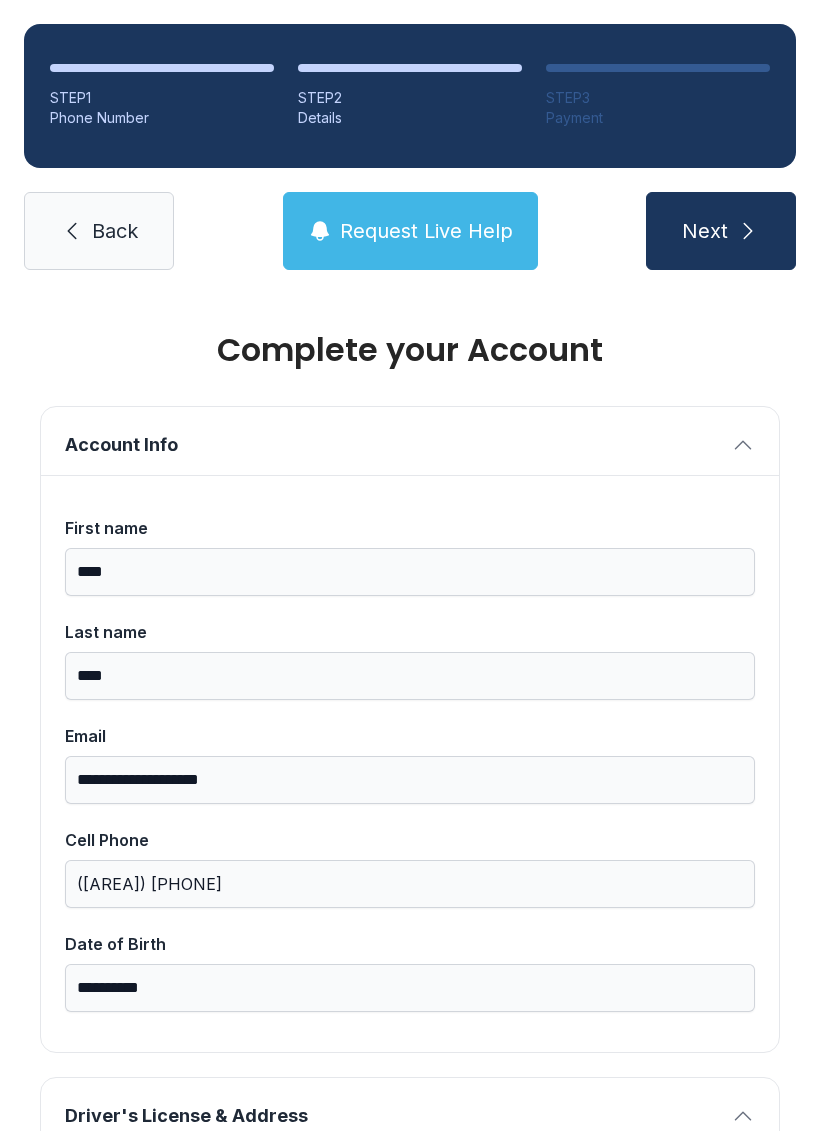 scroll, scrollTop: 0, scrollLeft: 0, axis: both 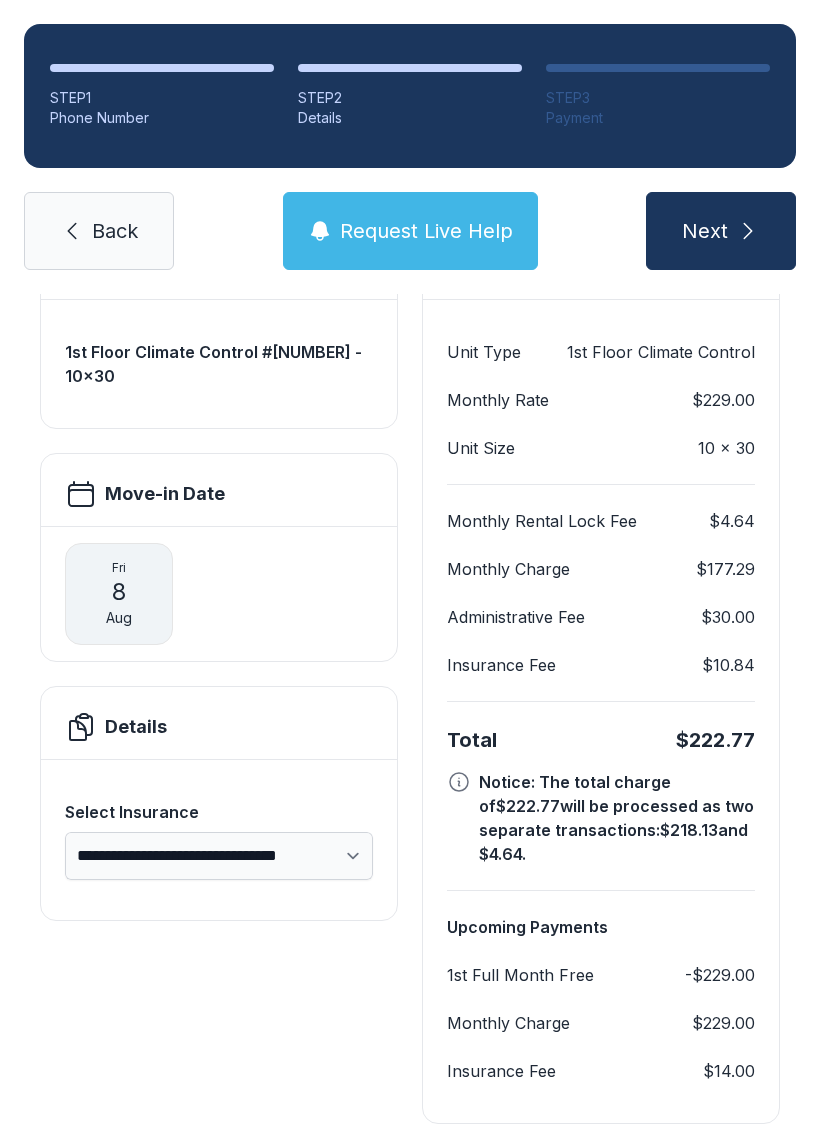 click on "Next" at bounding box center [705, 231] 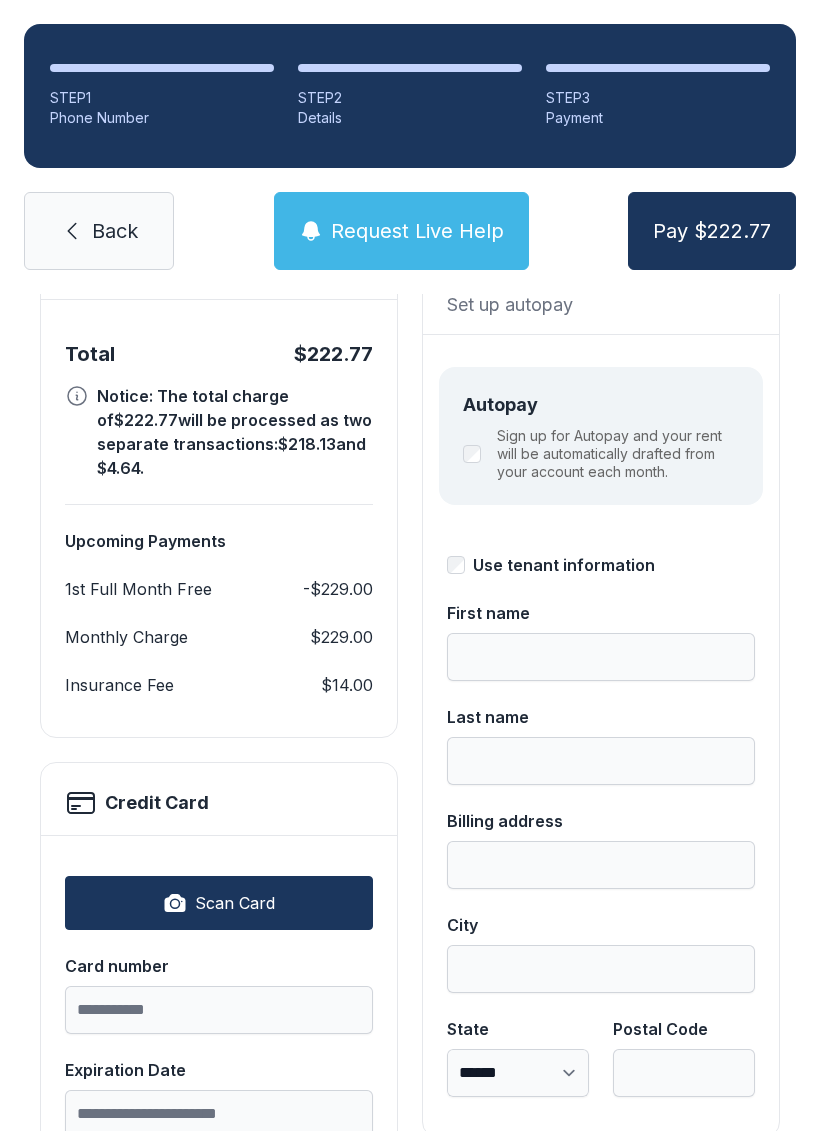 scroll, scrollTop: 0, scrollLeft: 0, axis: both 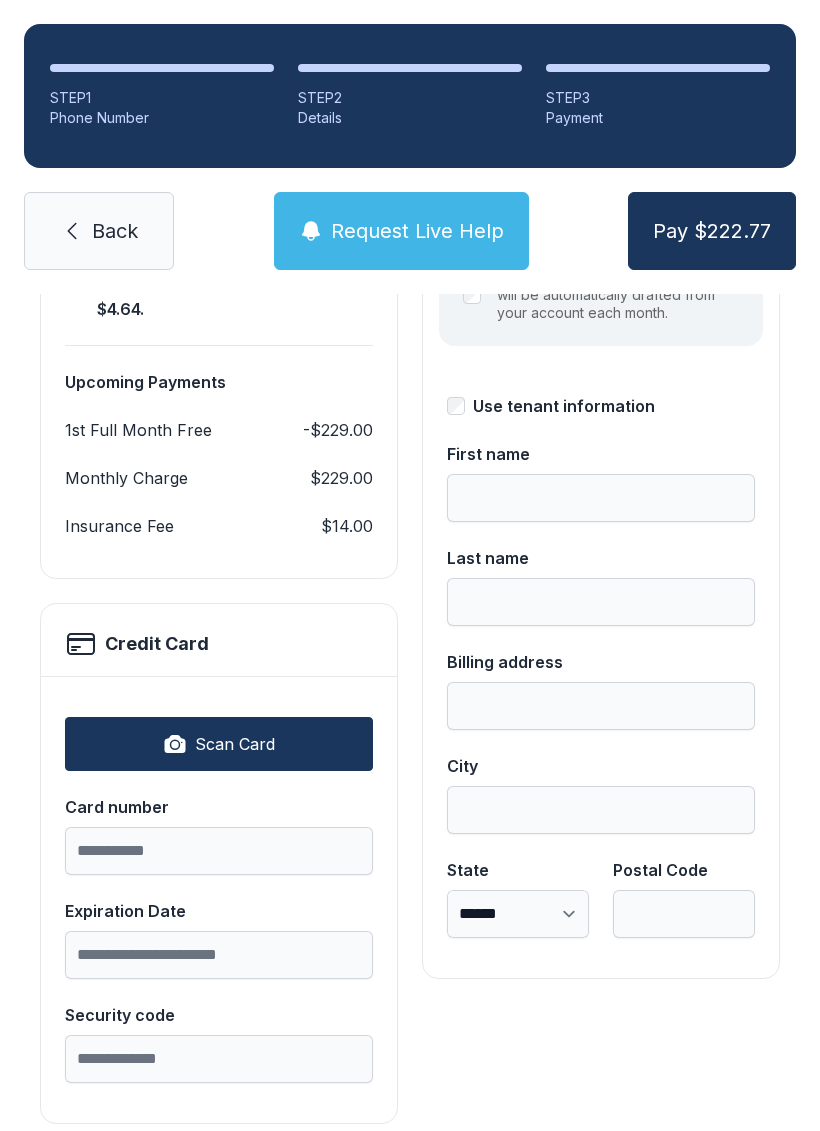 click on "Scan Card" at bounding box center [219, 744] 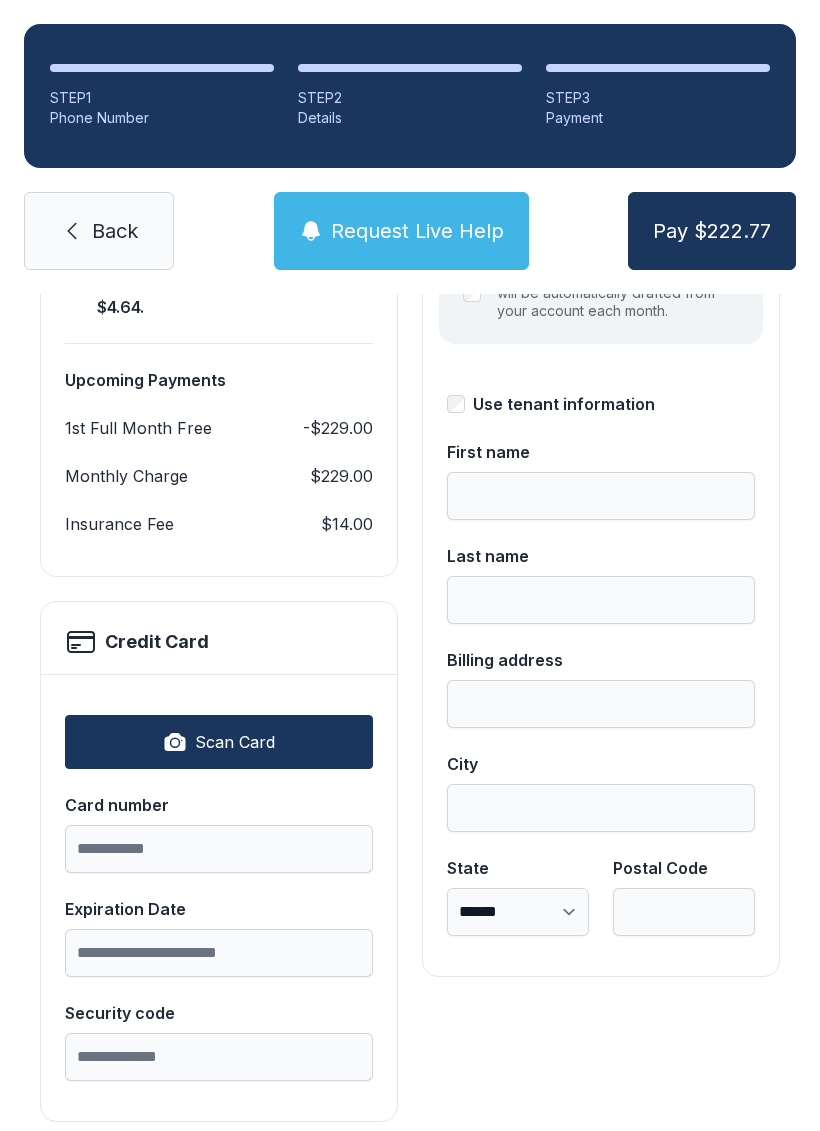 scroll, scrollTop: 339, scrollLeft: 0, axis: vertical 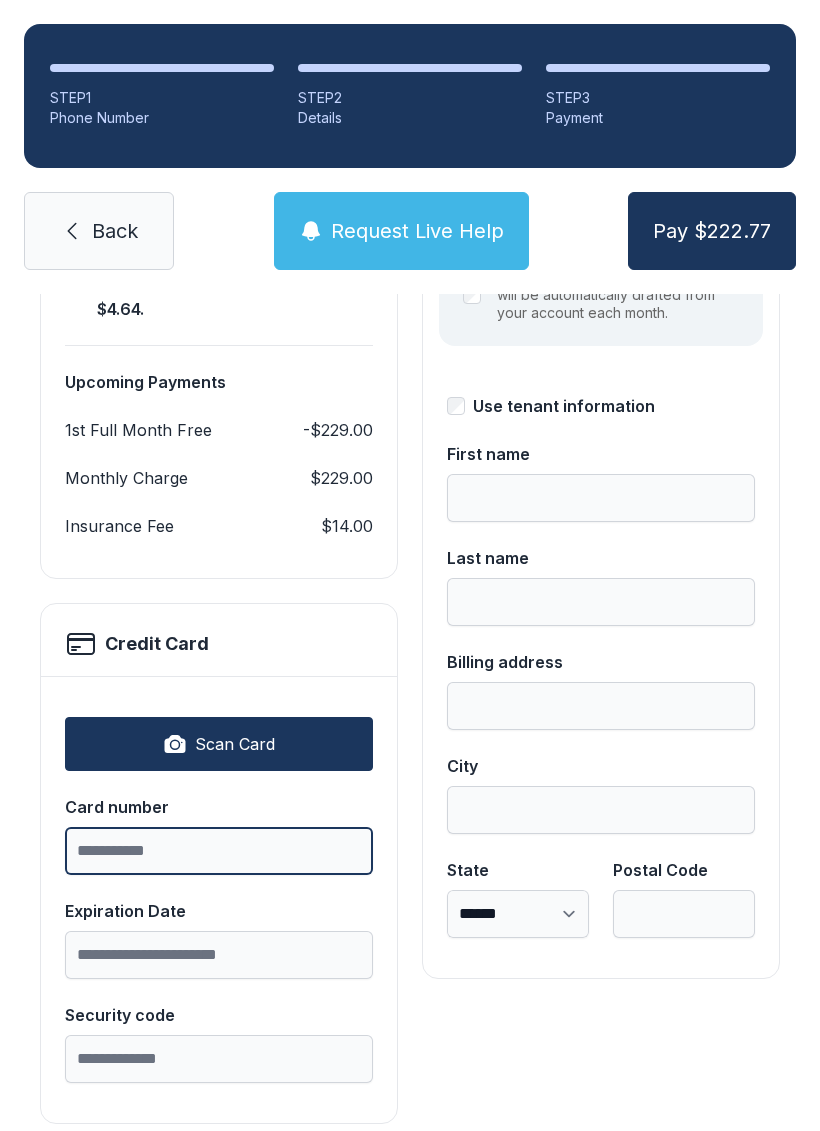click on "Card number" at bounding box center (219, 851) 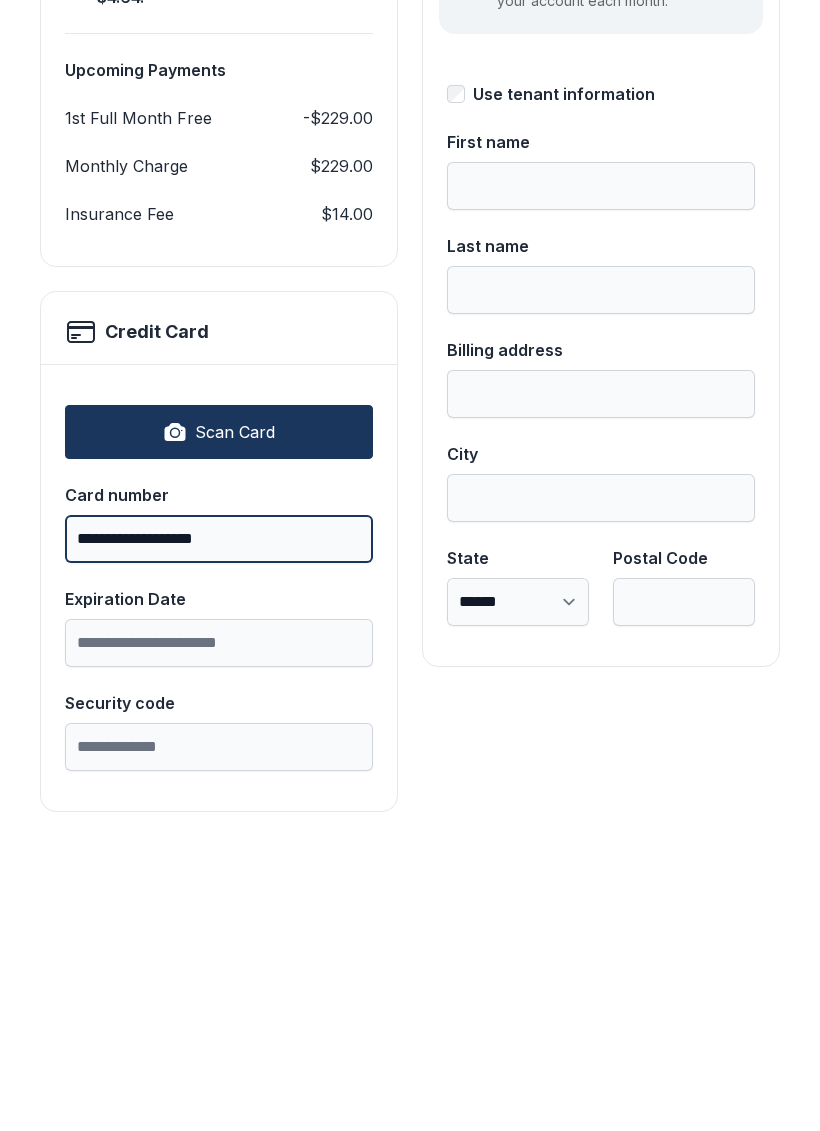 type on "**********" 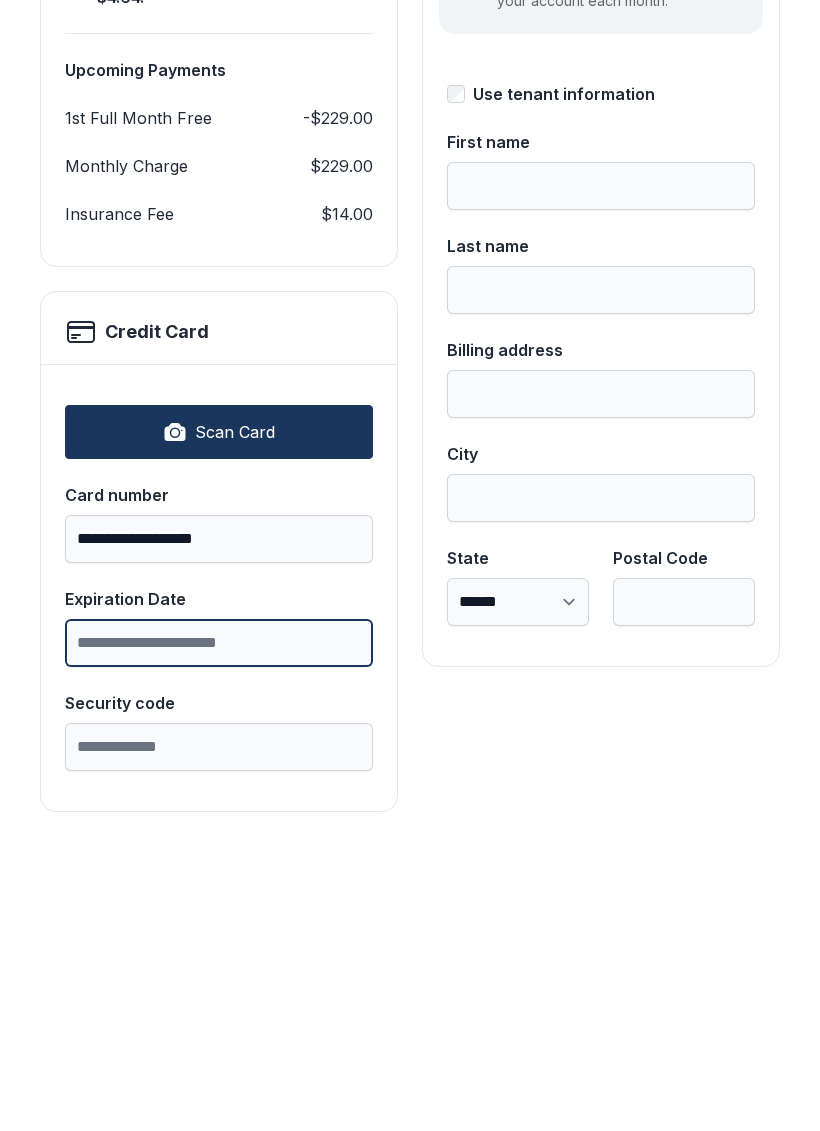 click on "Expiration Date" at bounding box center [219, 955] 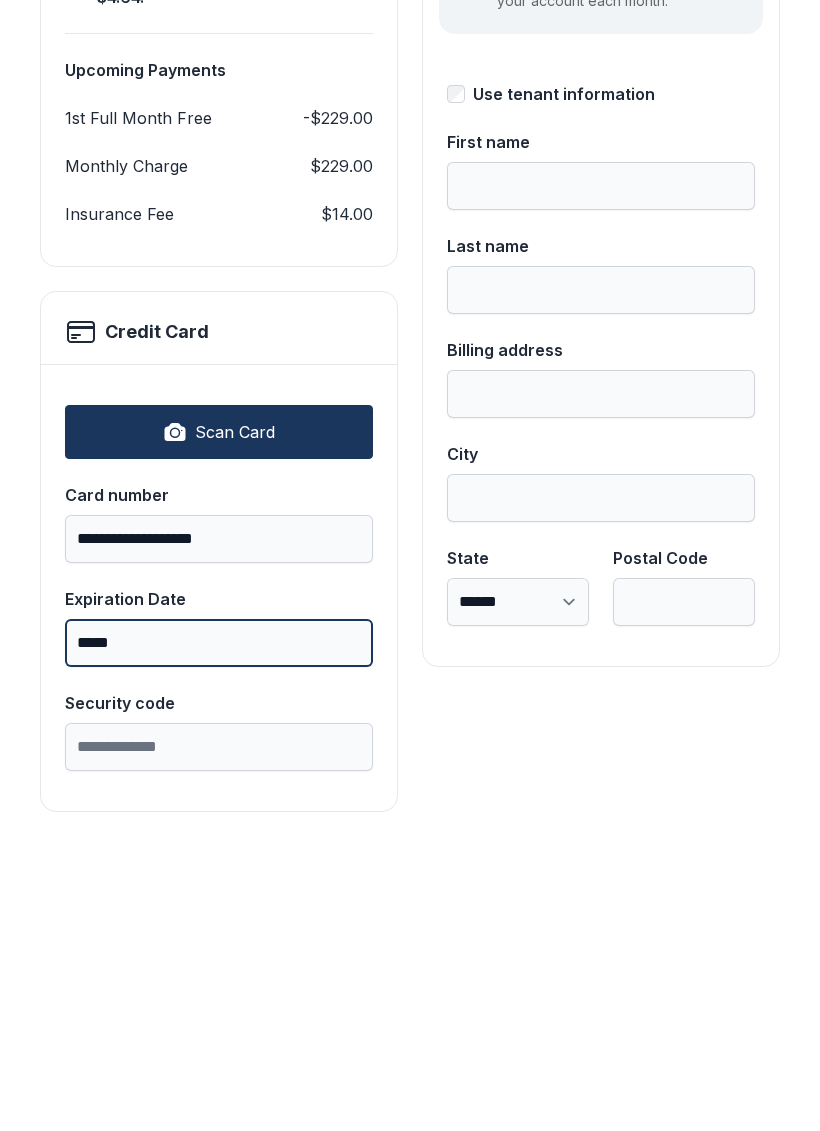 type on "*****" 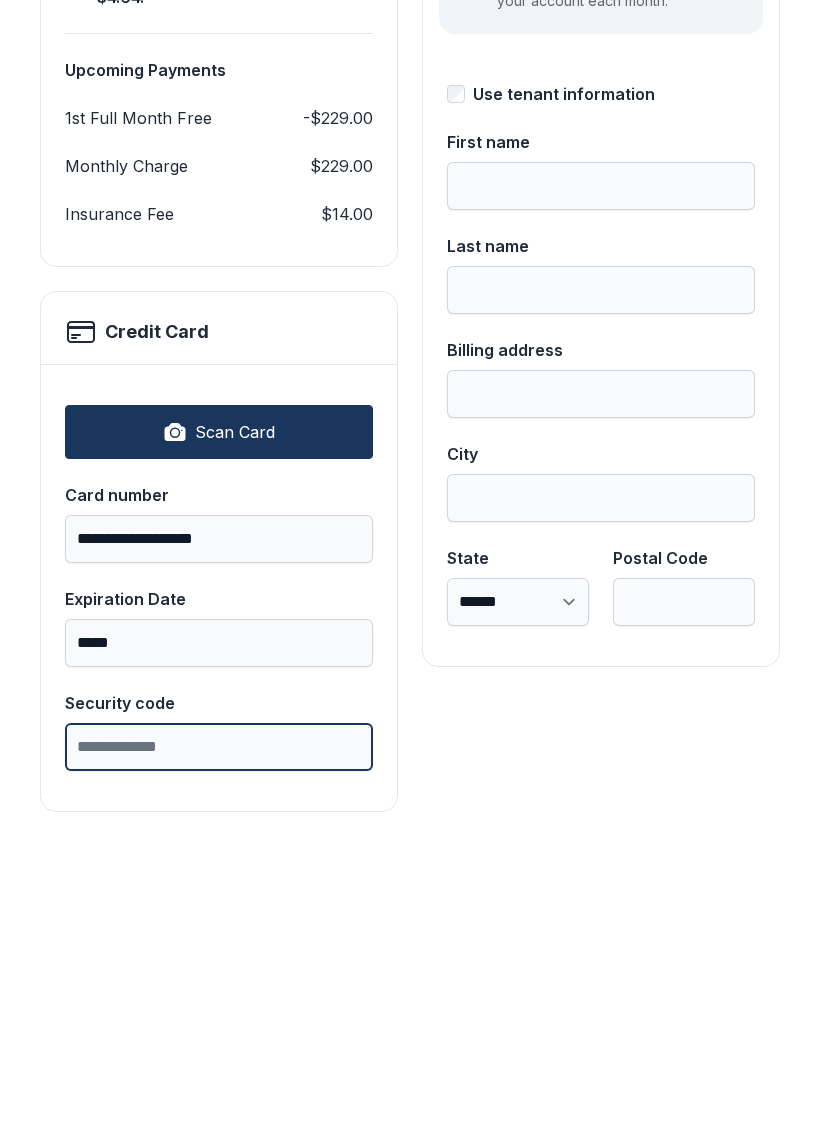 click on "Security code" at bounding box center [219, 1059] 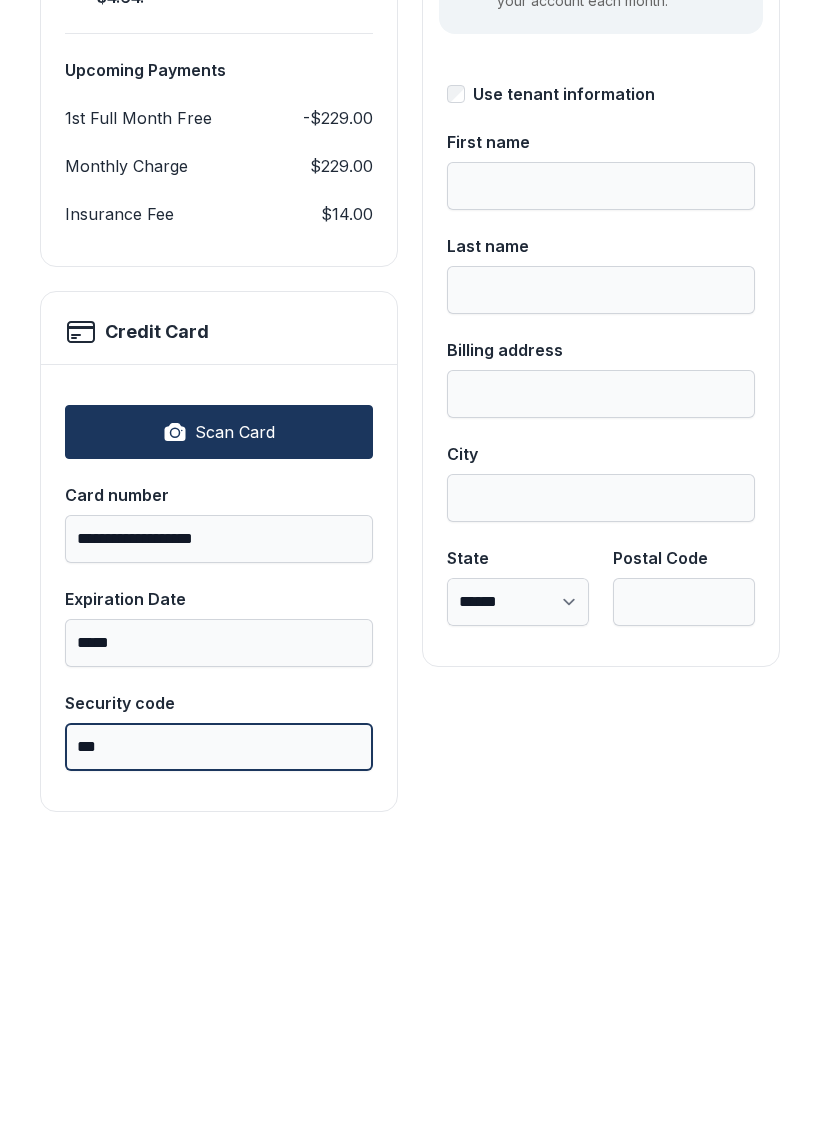 type on "***" 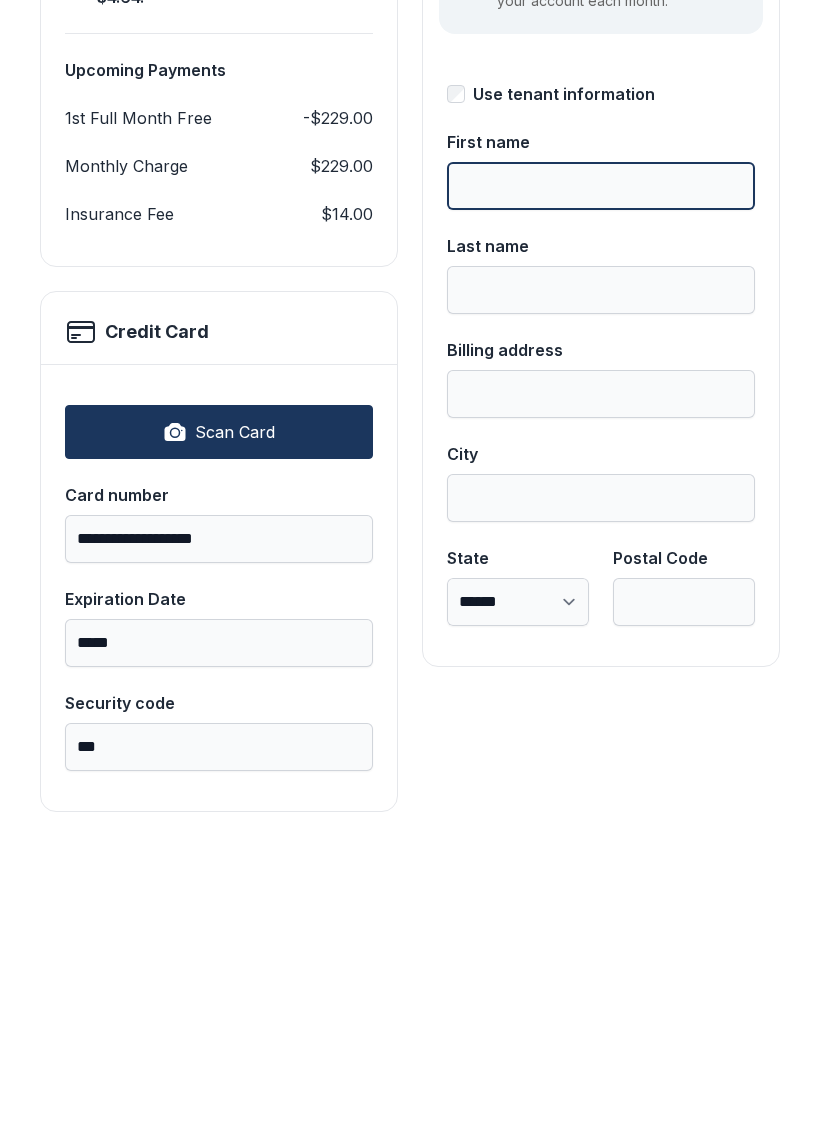 click on "First name" at bounding box center [601, 498] 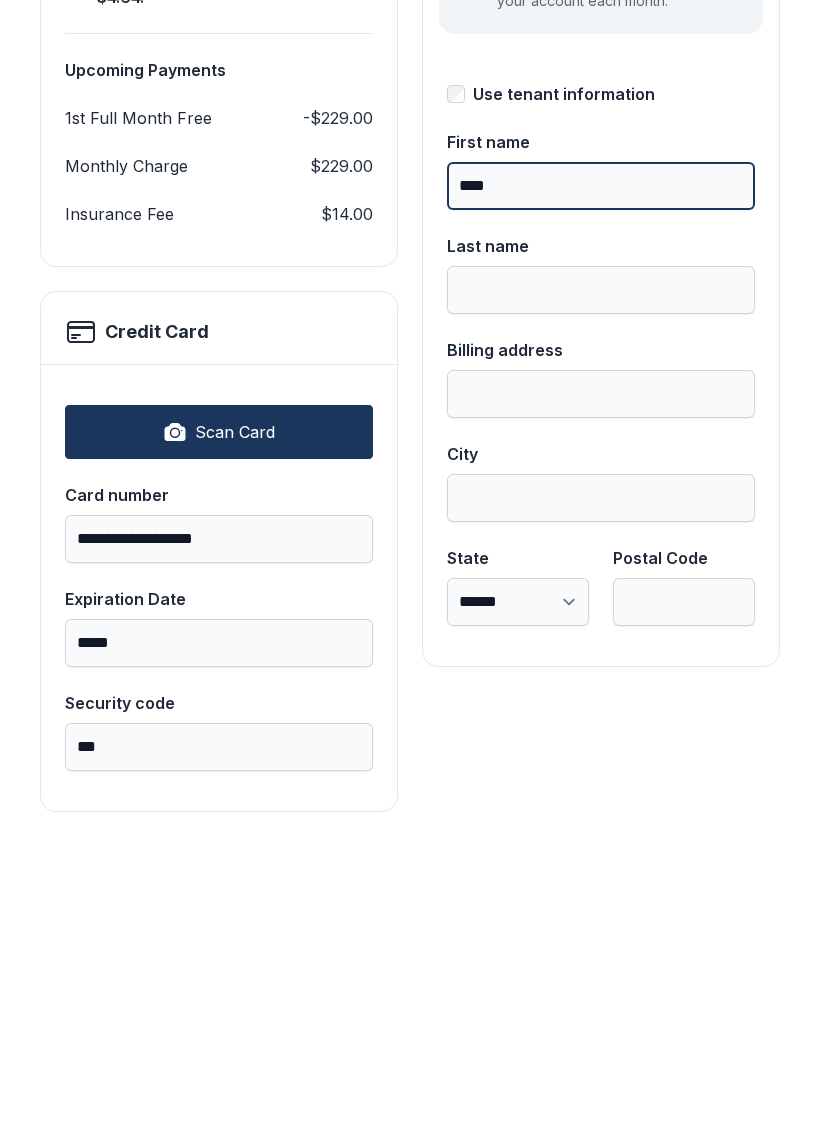 type on "****" 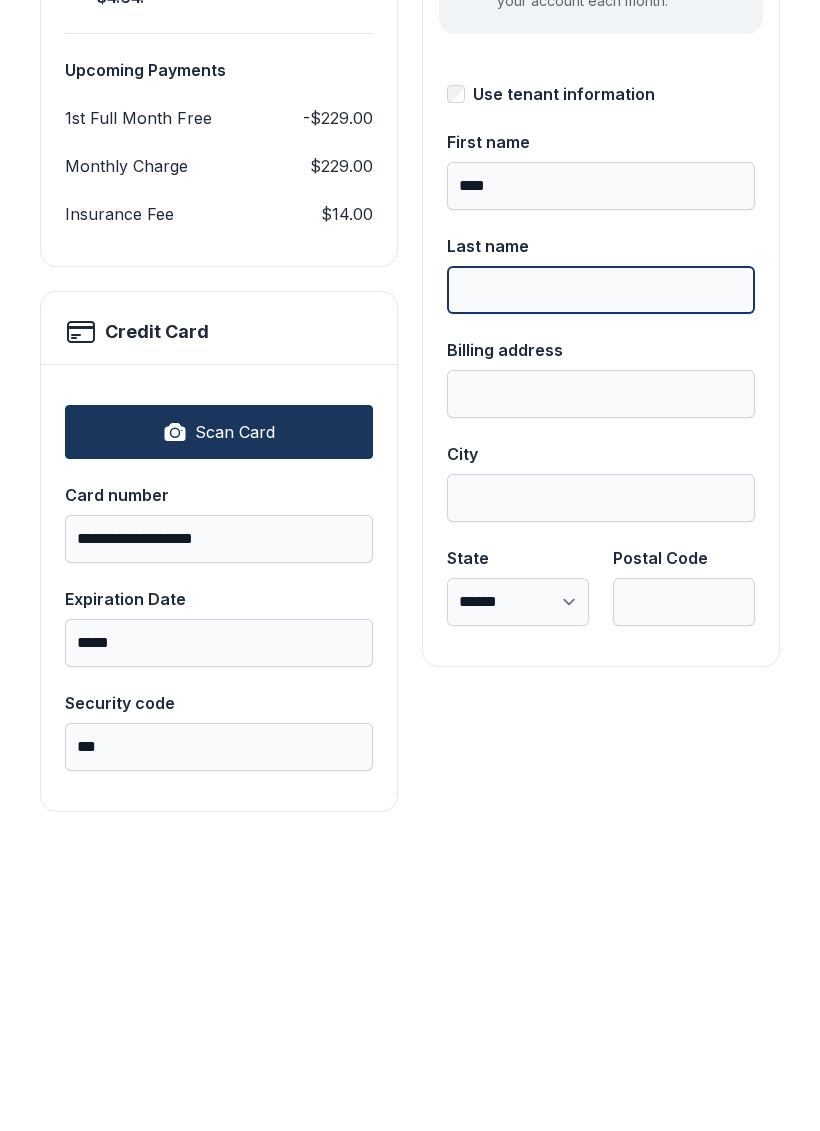 click on "Last name" at bounding box center [601, 602] 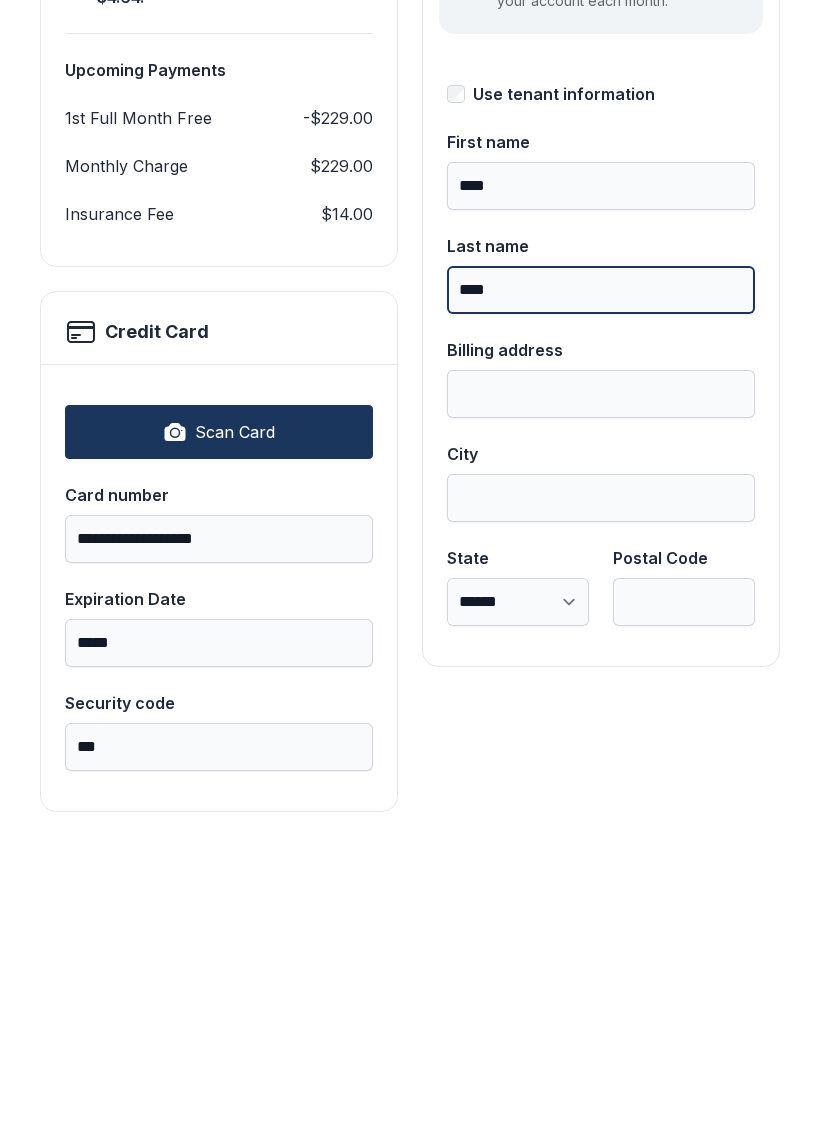 type on "****" 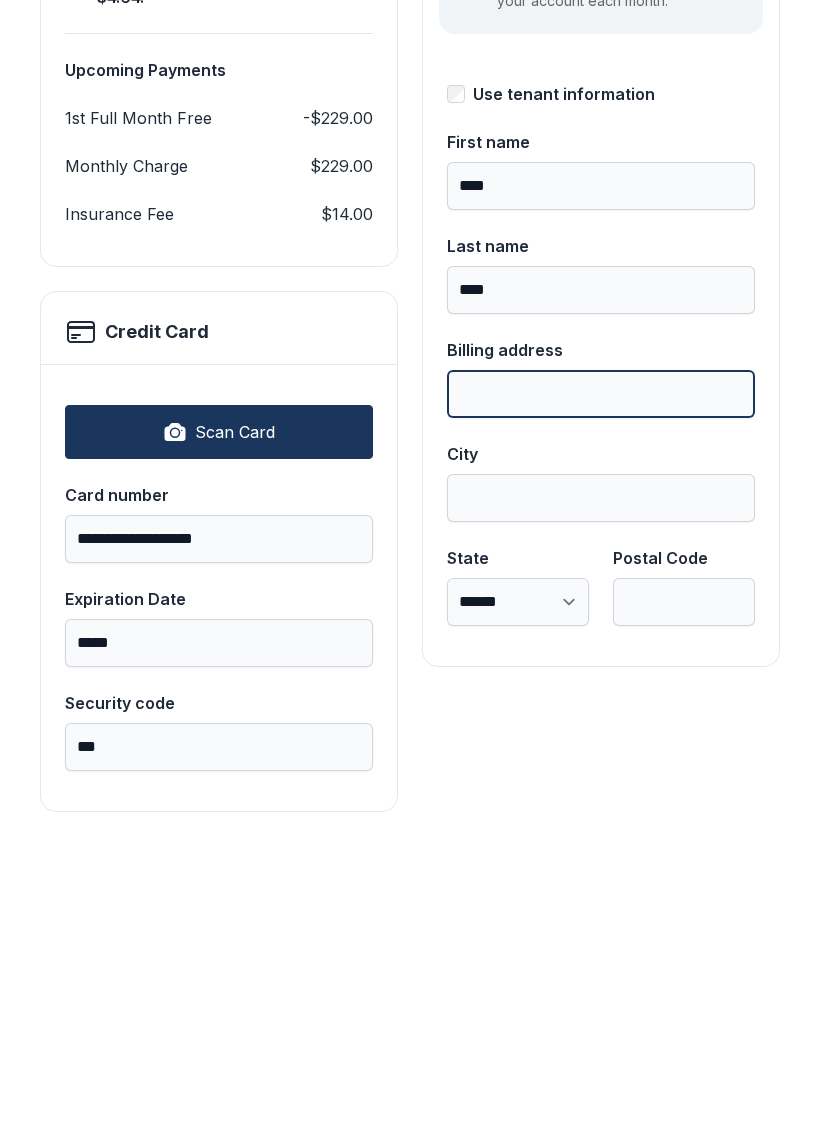 click on "Billing address" at bounding box center [601, 706] 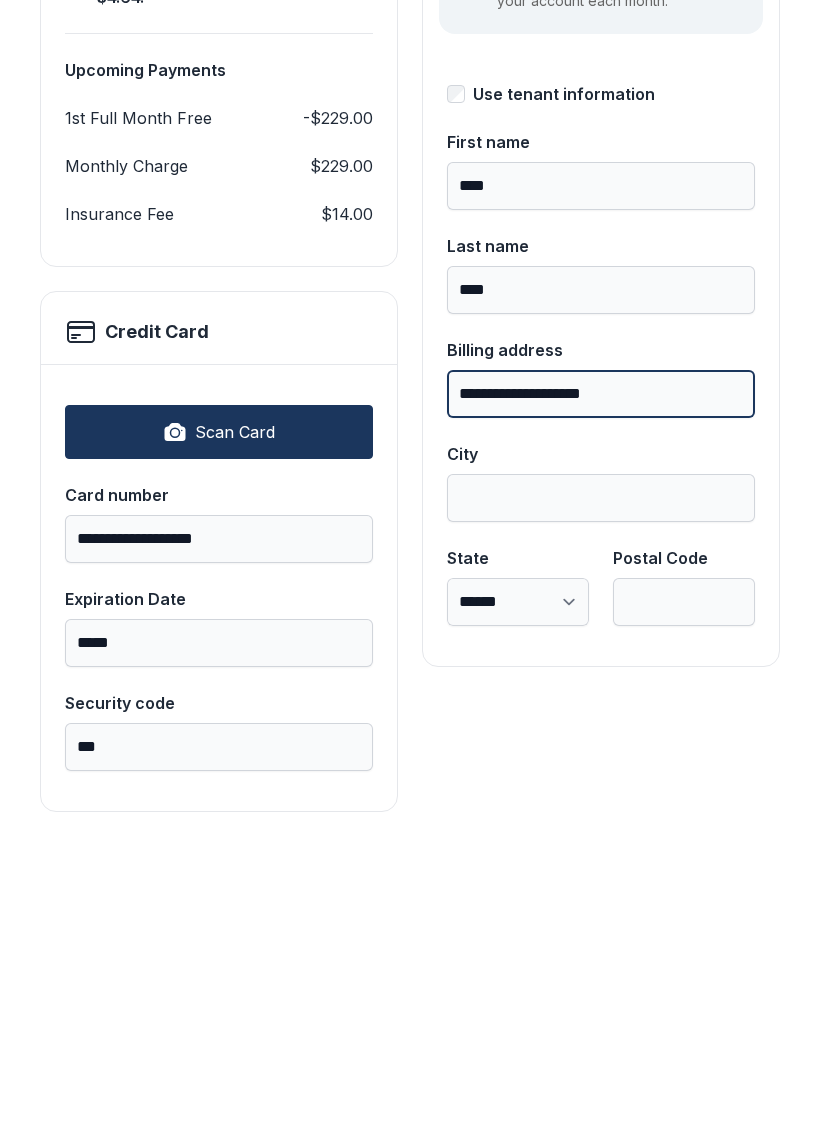 type on "**********" 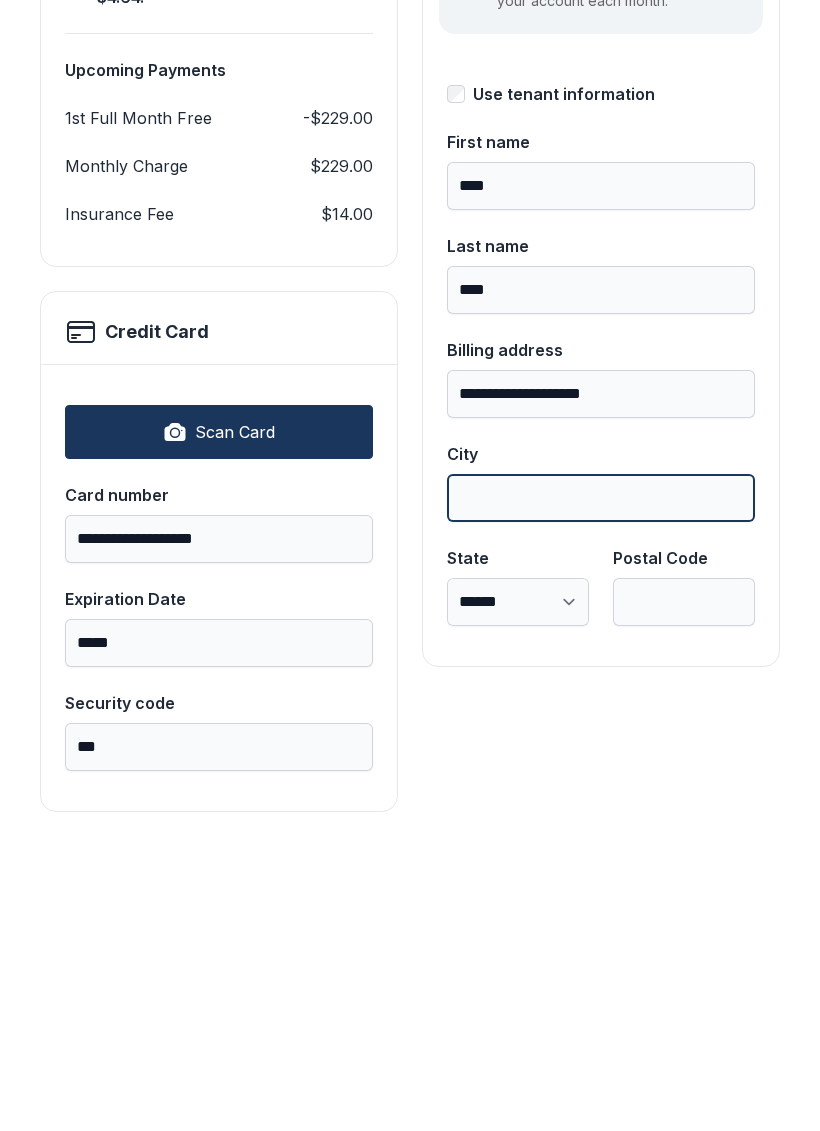 click on "City" at bounding box center (601, 810) 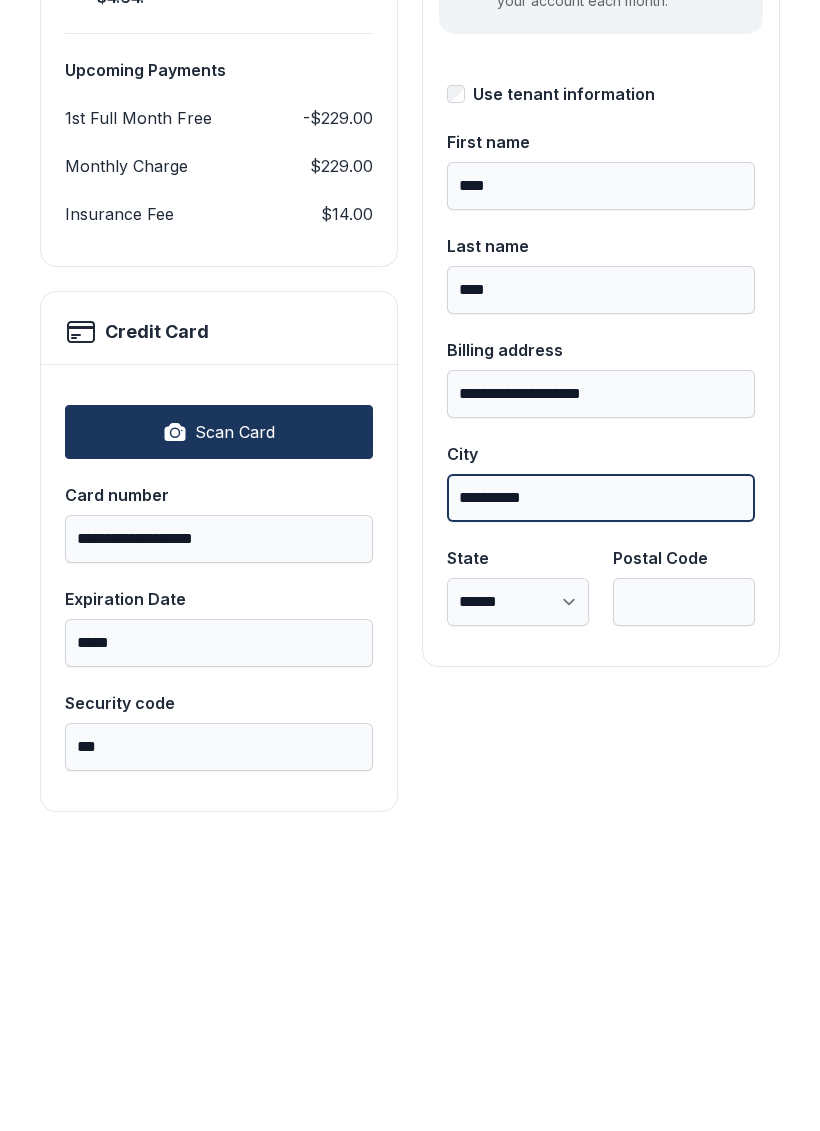type on "*********" 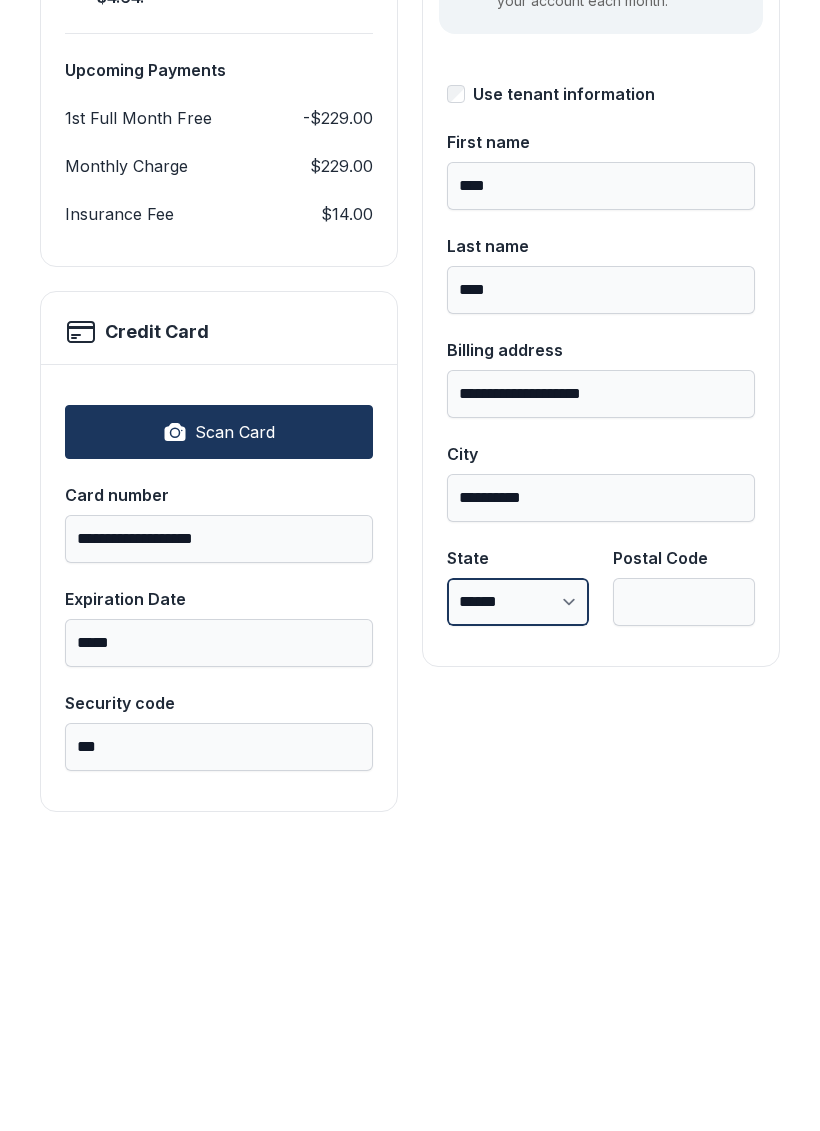 click on "**********" at bounding box center (518, 914) 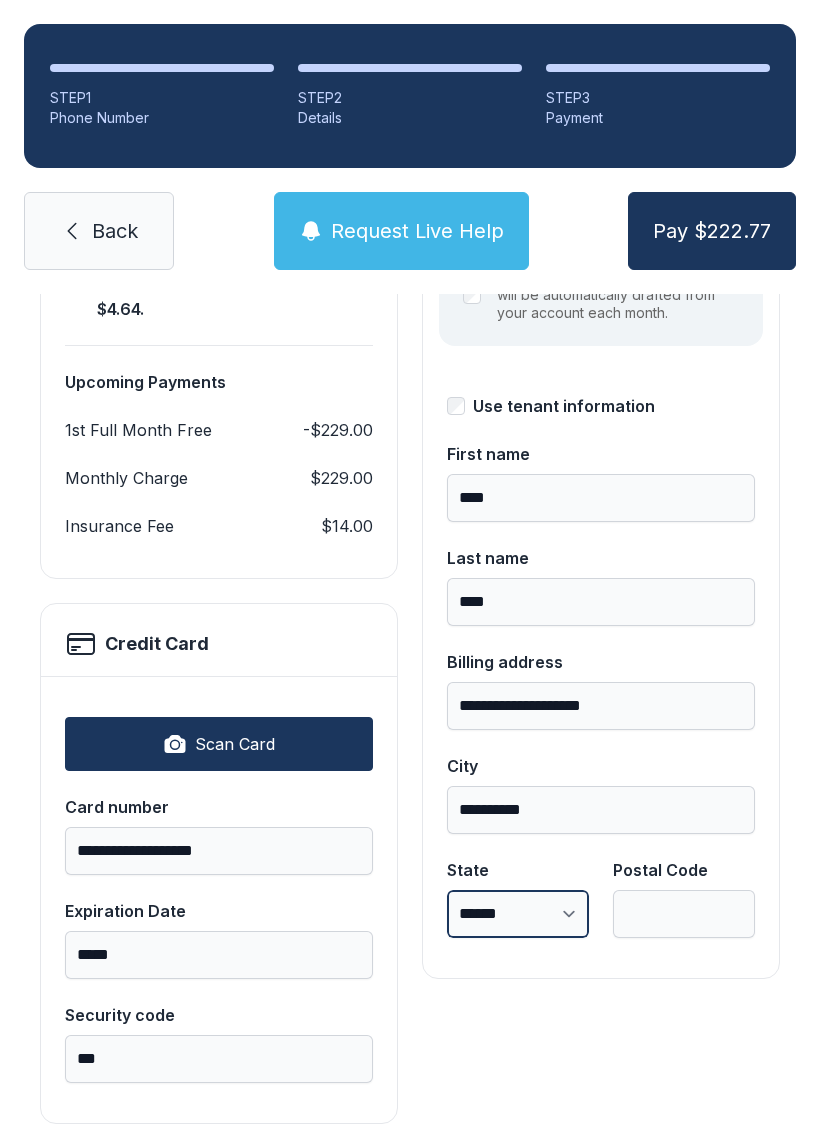 select on "**" 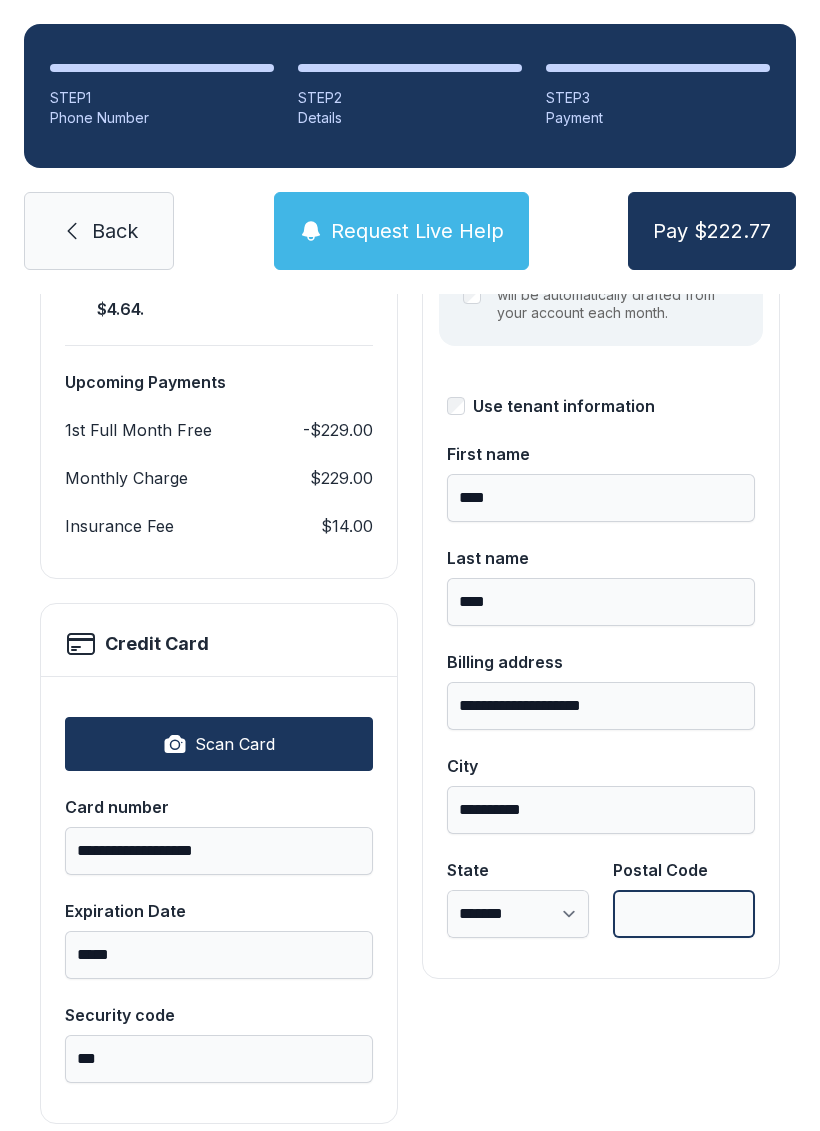 click on "Postal Code" at bounding box center [684, 914] 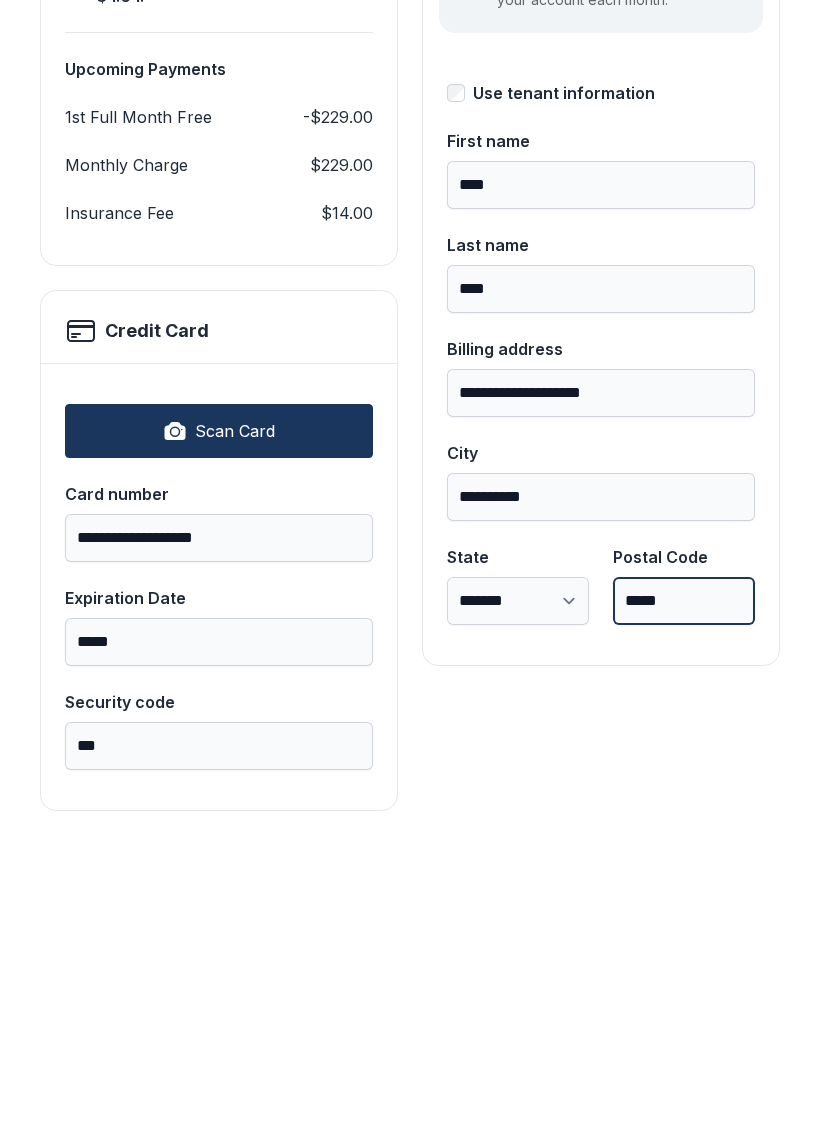 scroll, scrollTop: 339, scrollLeft: 0, axis: vertical 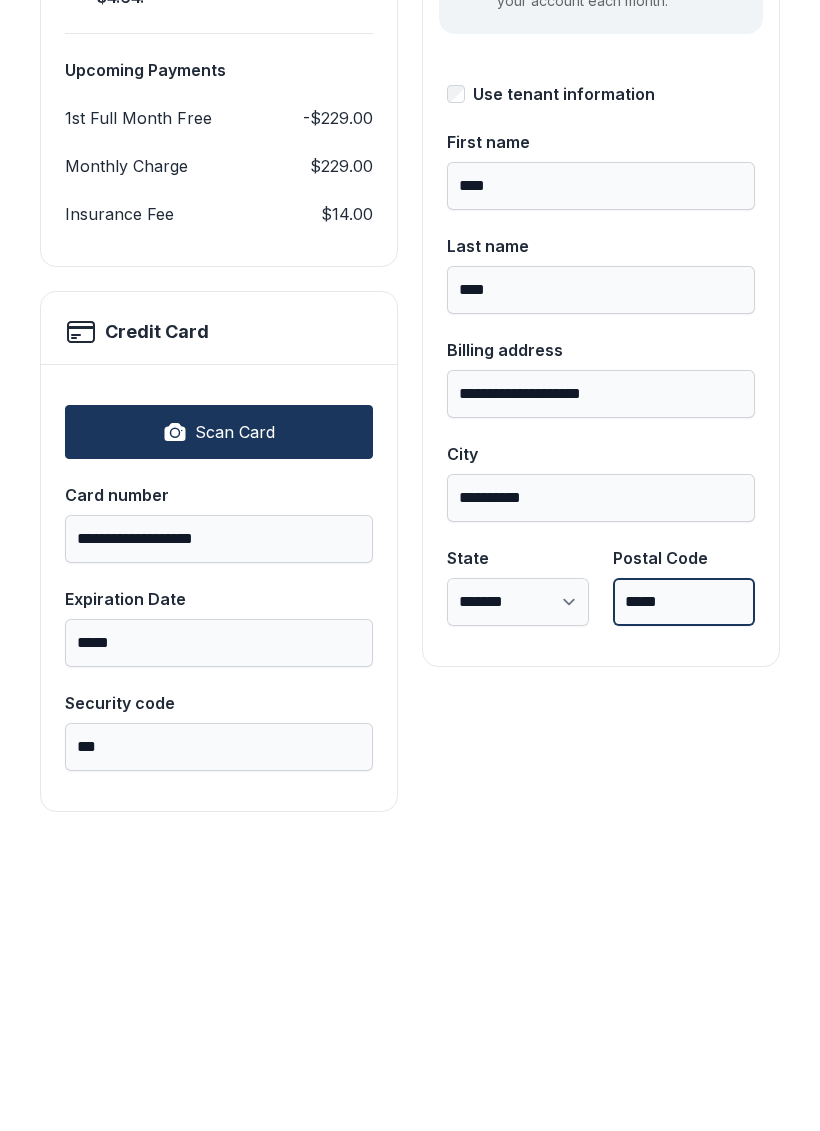 type on "*****" 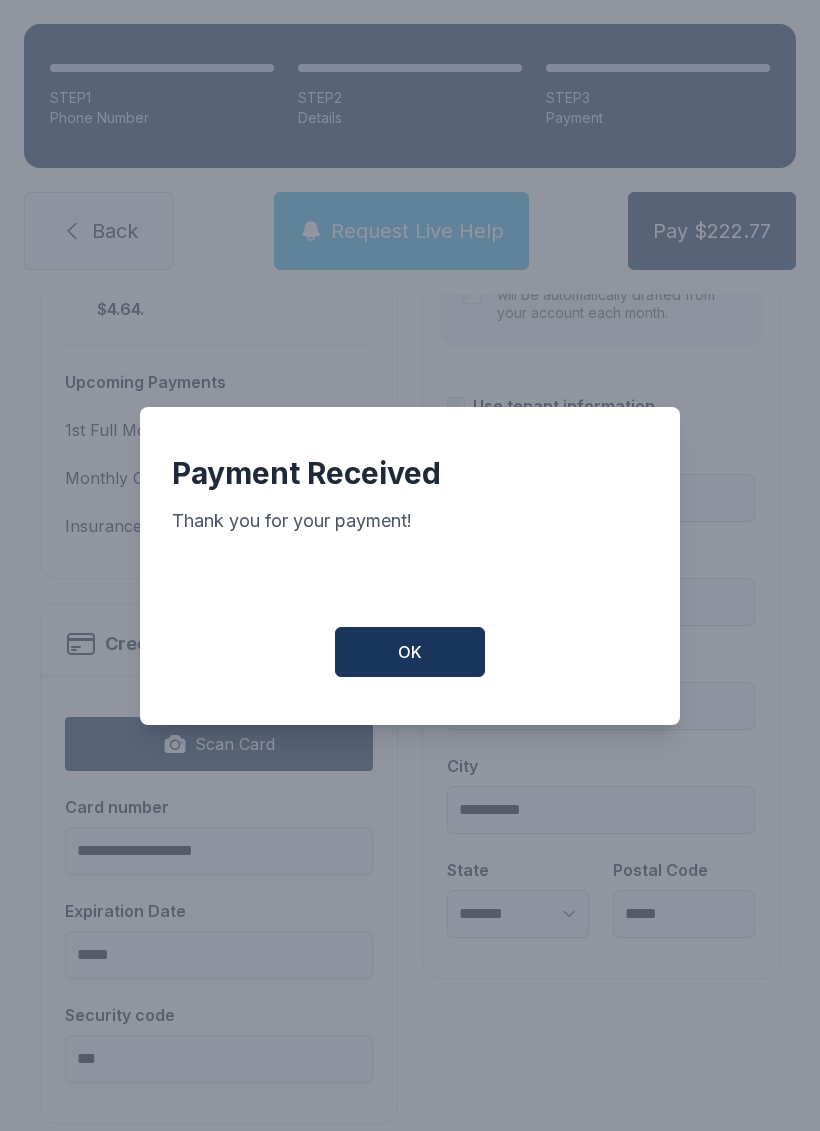 click on "OK" at bounding box center (410, 652) 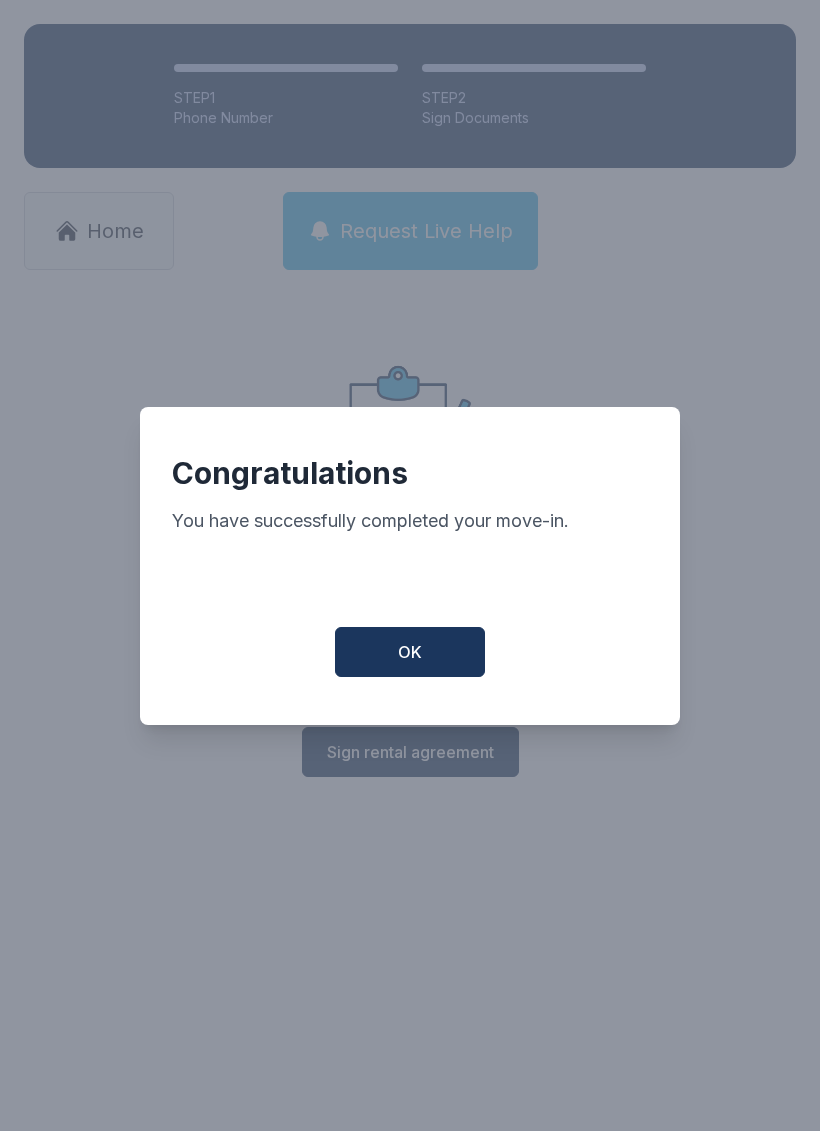 click on "OK" at bounding box center [410, 652] 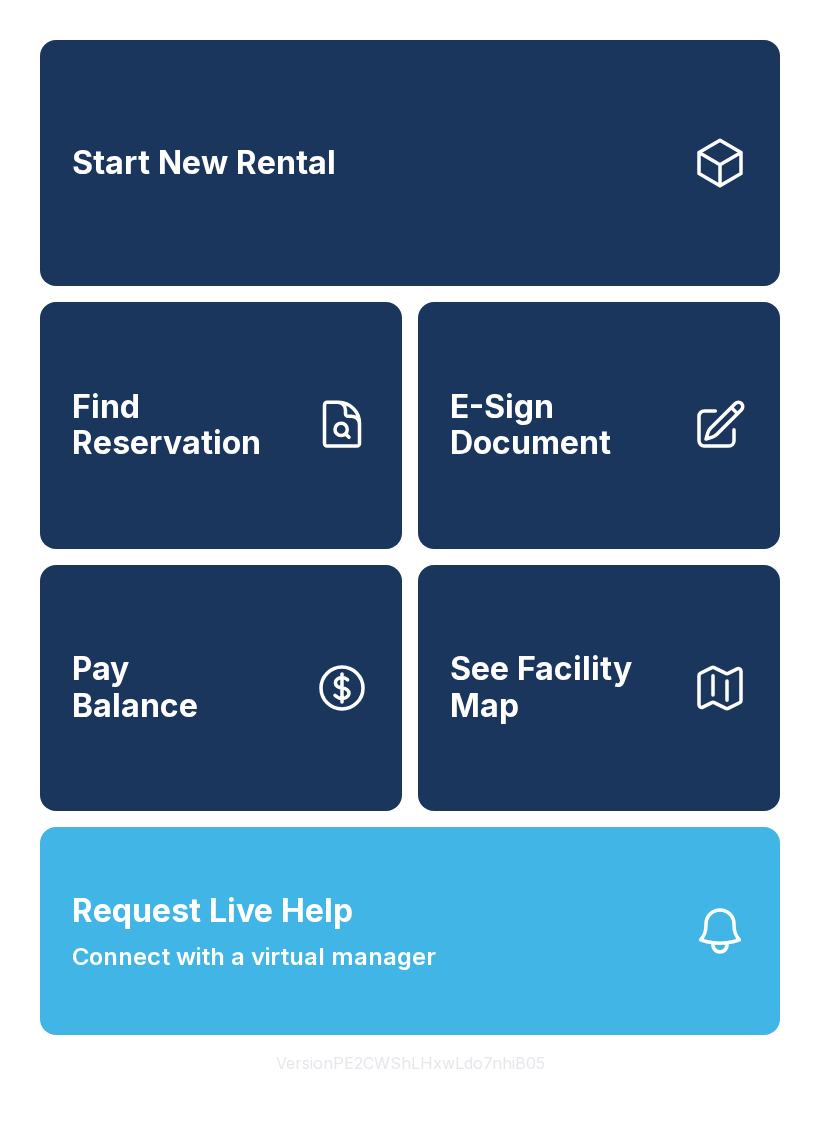 click on "Request Live Help Connect with a virtual manager" at bounding box center [410, 931] 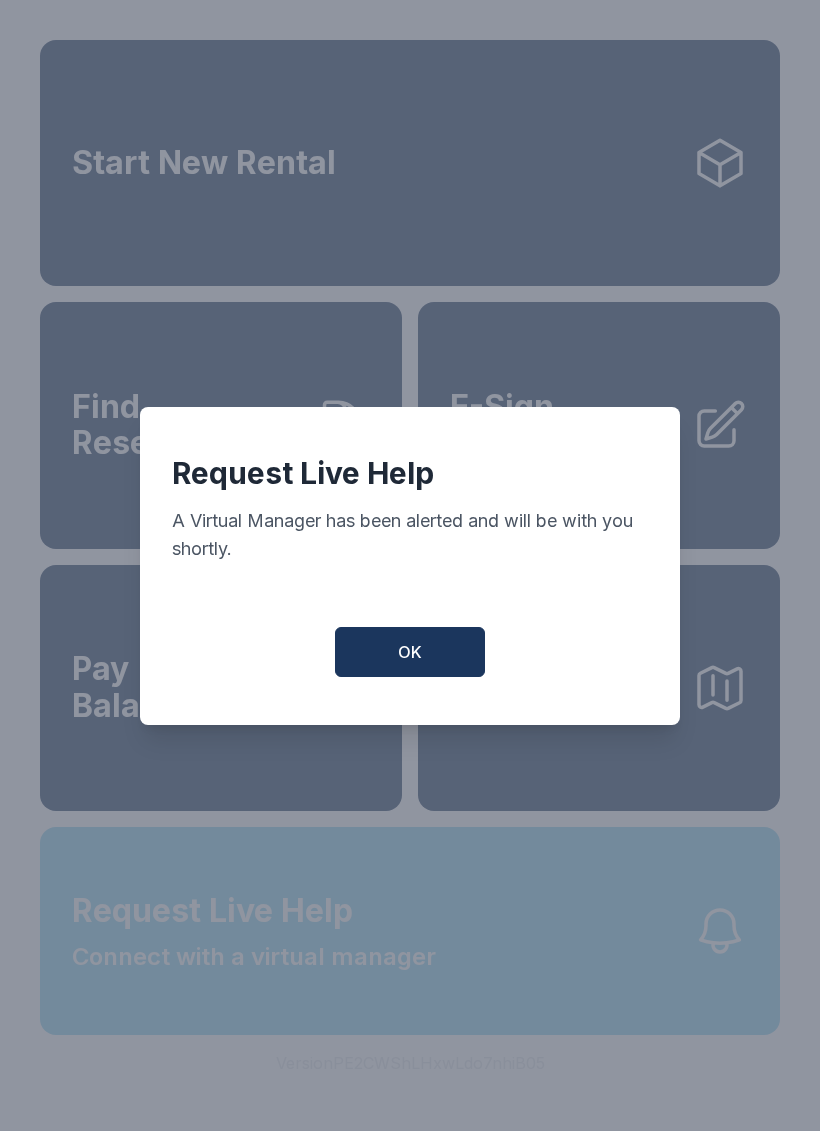 click on "OK" at bounding box center (410, 652) 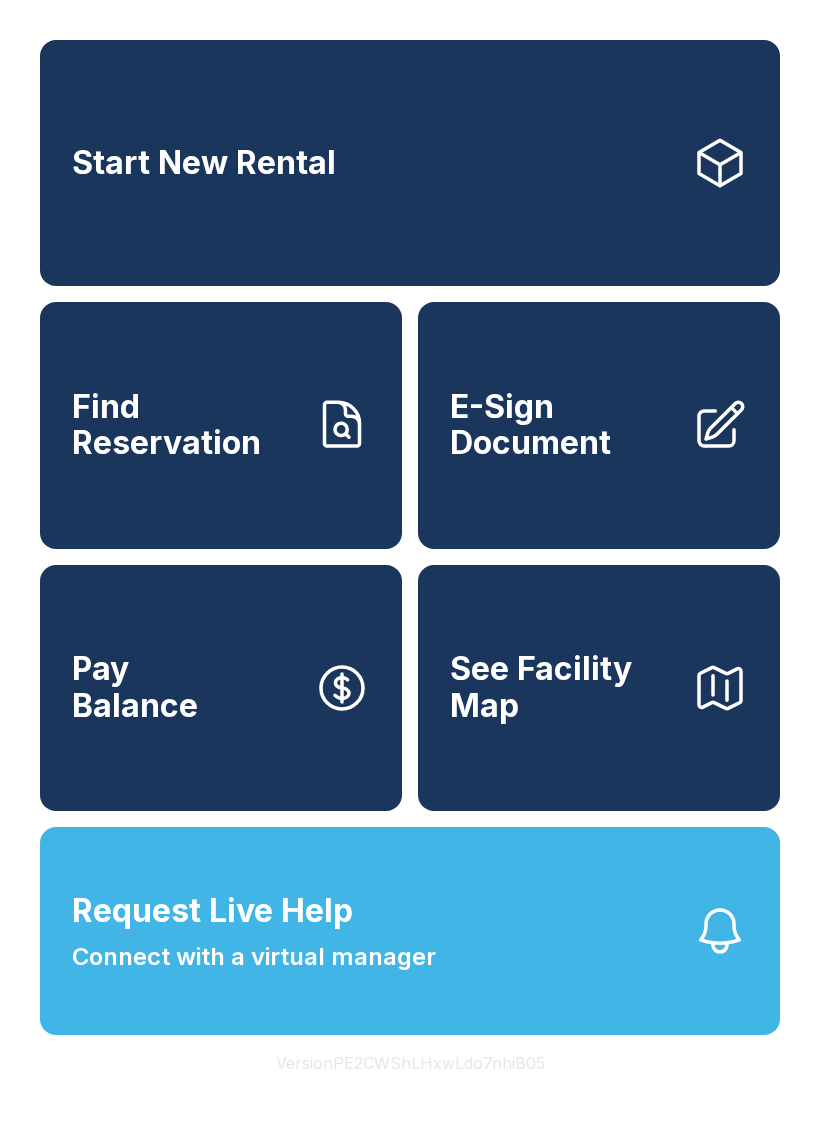 click on "E-Sign Document" at bounding box center (563, 425) 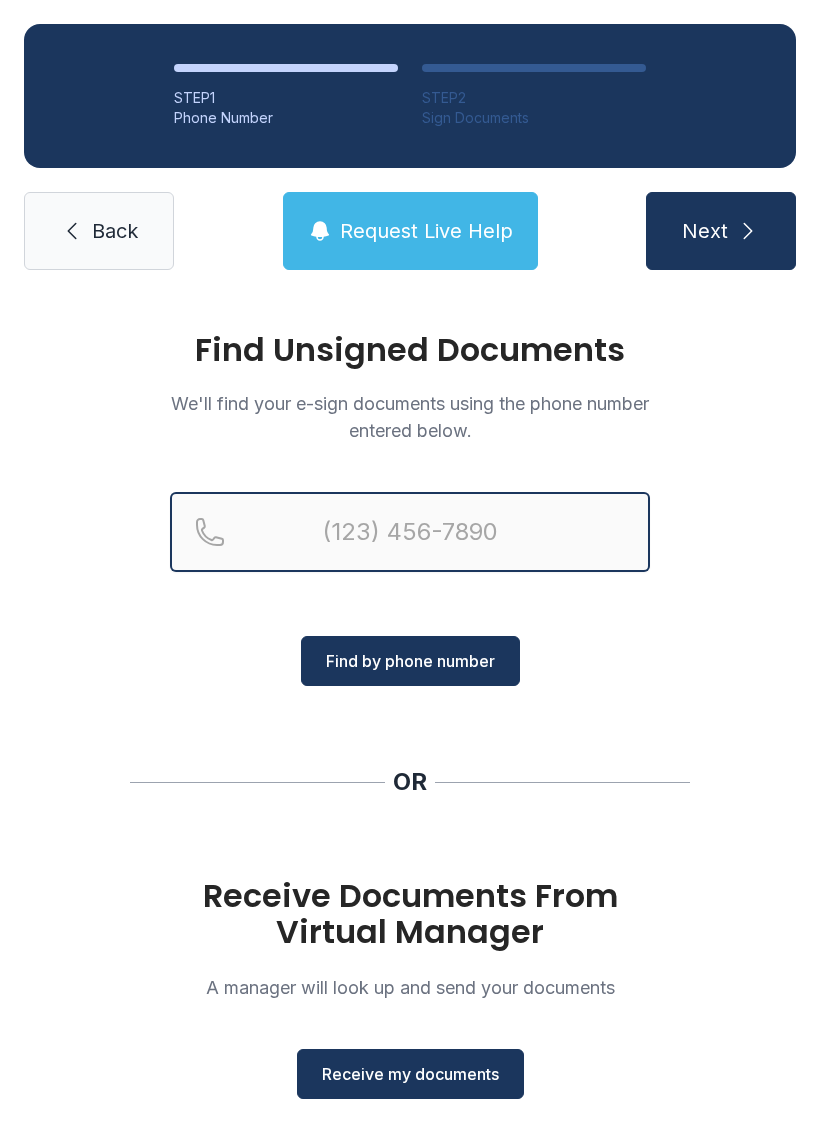 click at bounding box center (410, 532) 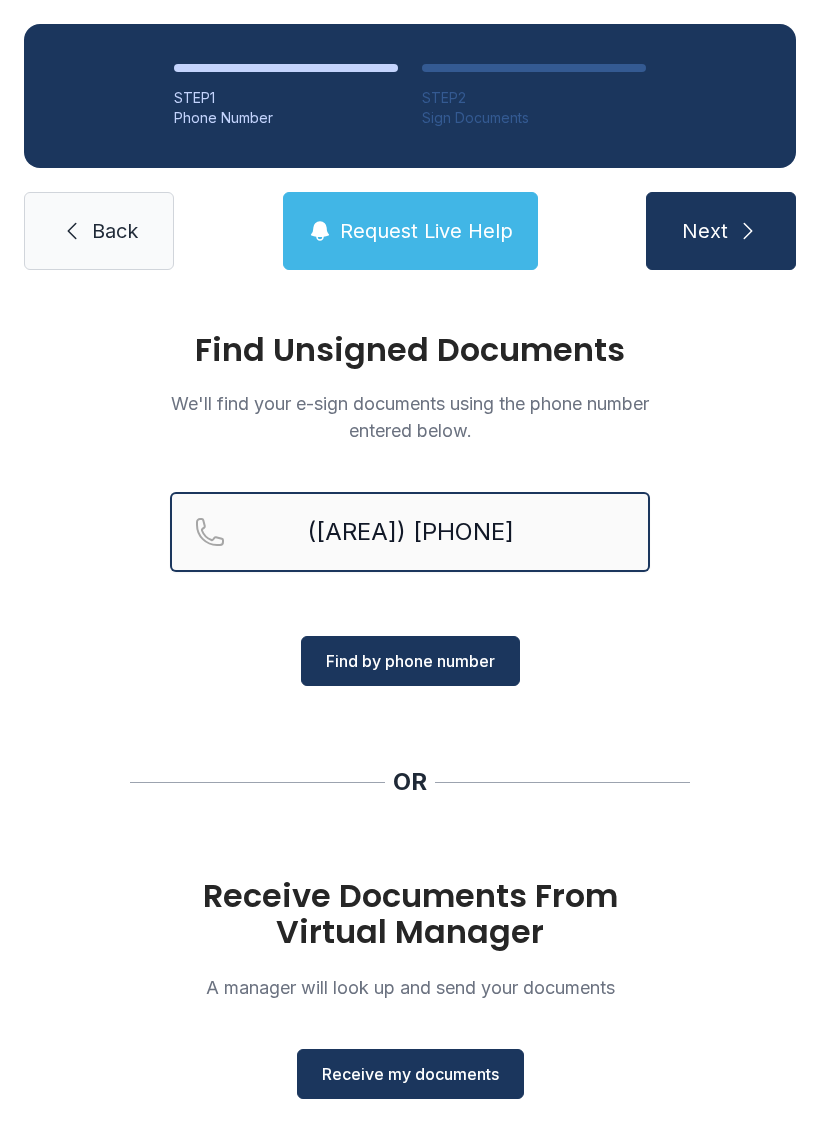type on "([AREA]) [PHONE]" 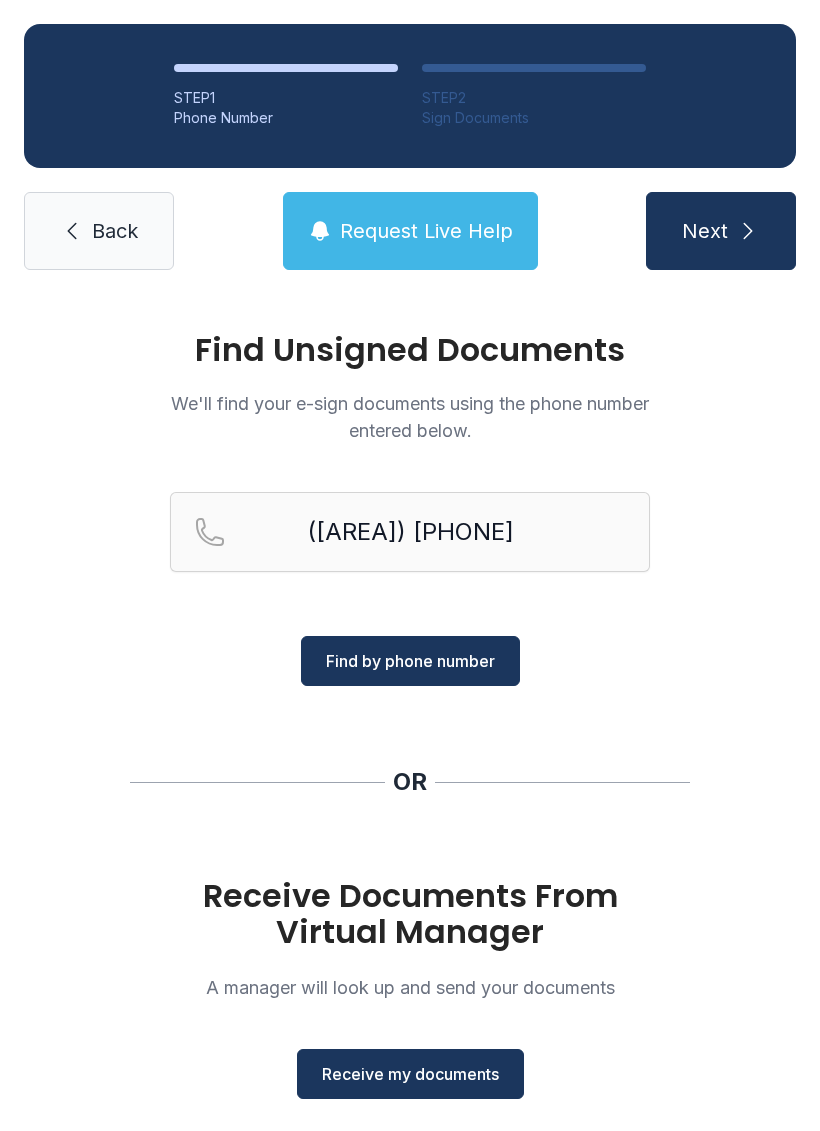 click on "Find by phone number" at bounding box center (410, 661) 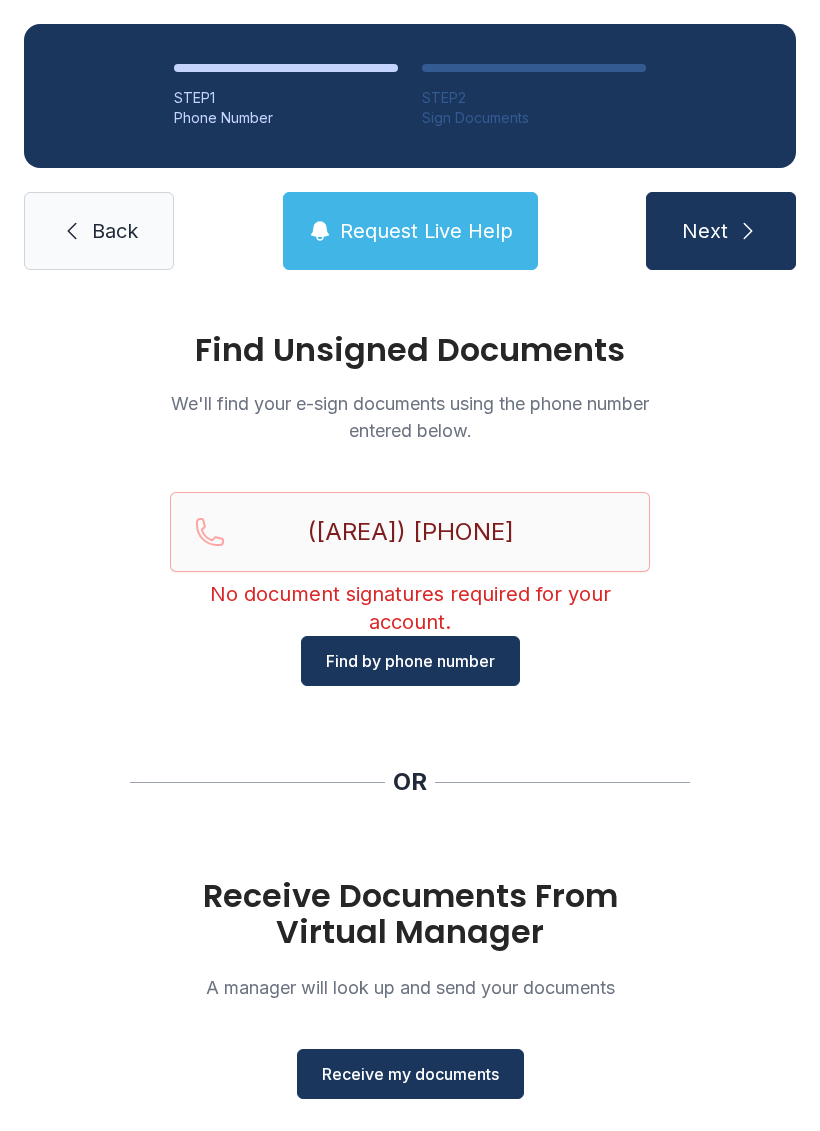click on "Find Unsigned Documents We'll find your e-sign documents using the phone number entered below. ([AREA]) [PHONE] No document signatures required for your account. Find by phone number OR Receive Documents From Virtual Manager A manager will look up and send your documents Receive my documents" at bounding box center (410, 736) 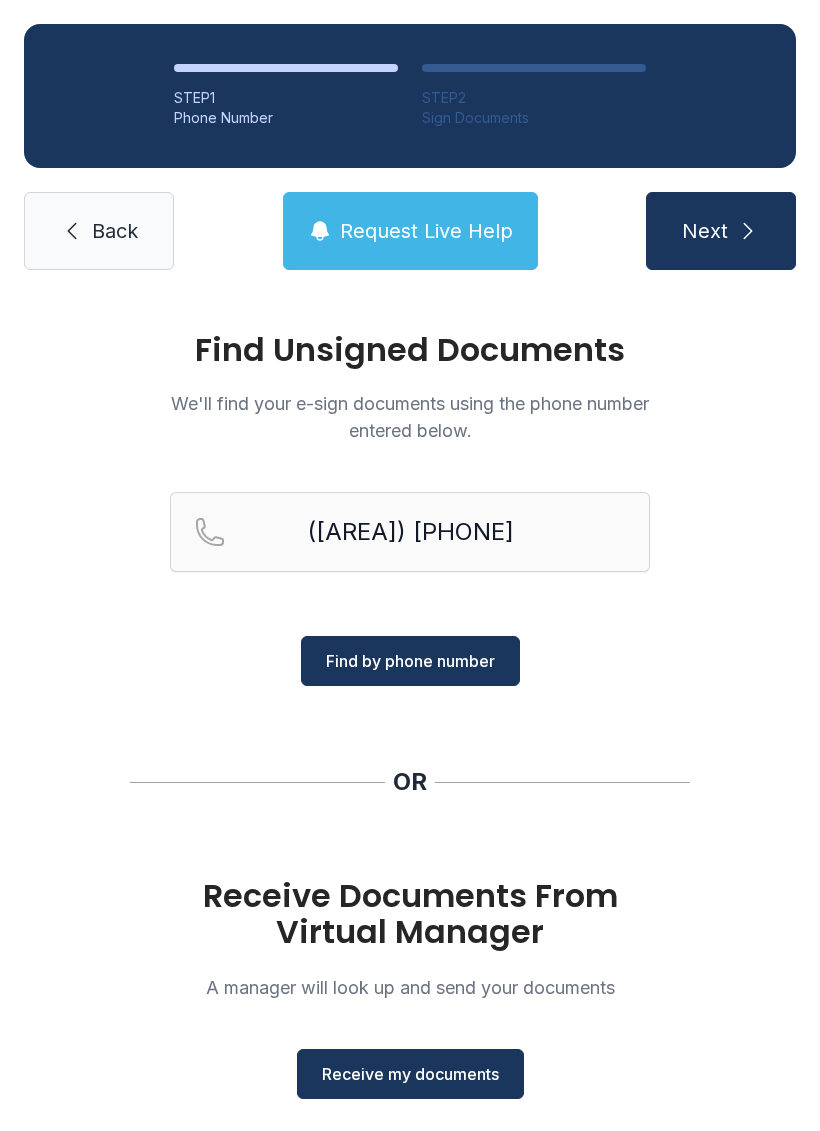 click on "Receive my documents" at bounding box center [410, 1074] 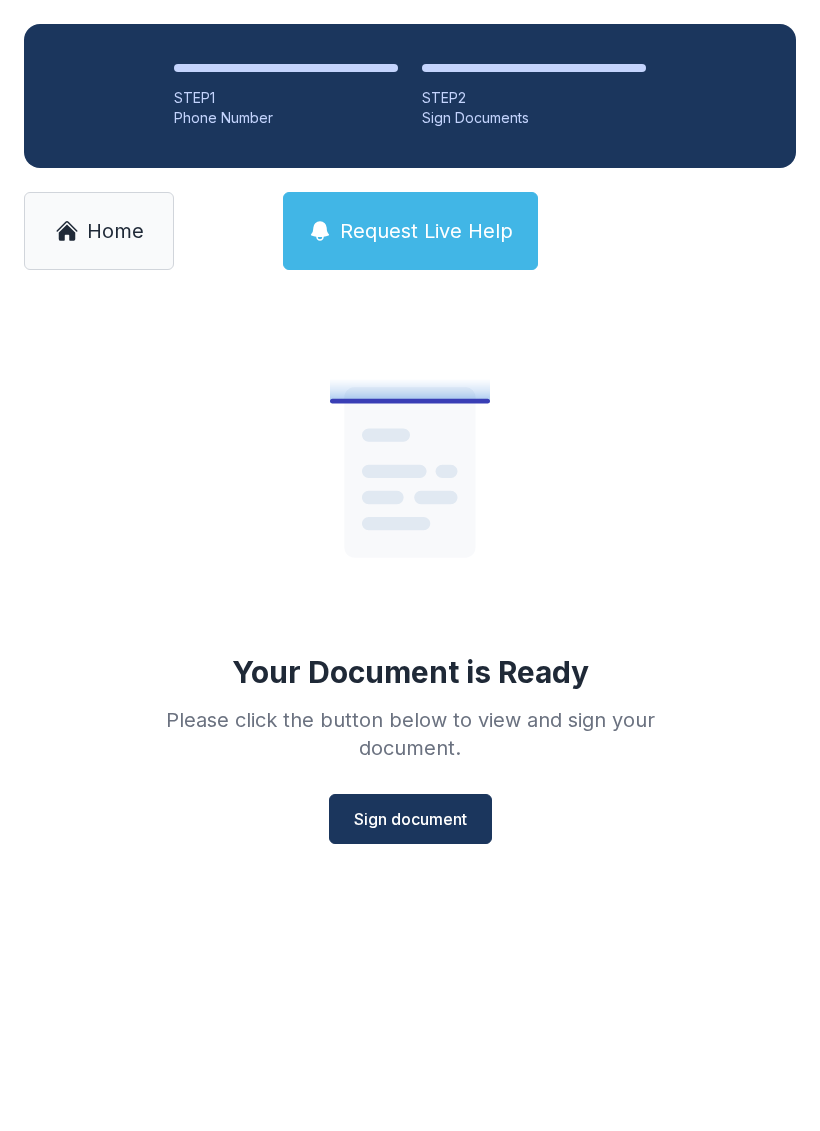 click on "Sign document" at bounding box center (410, 819) 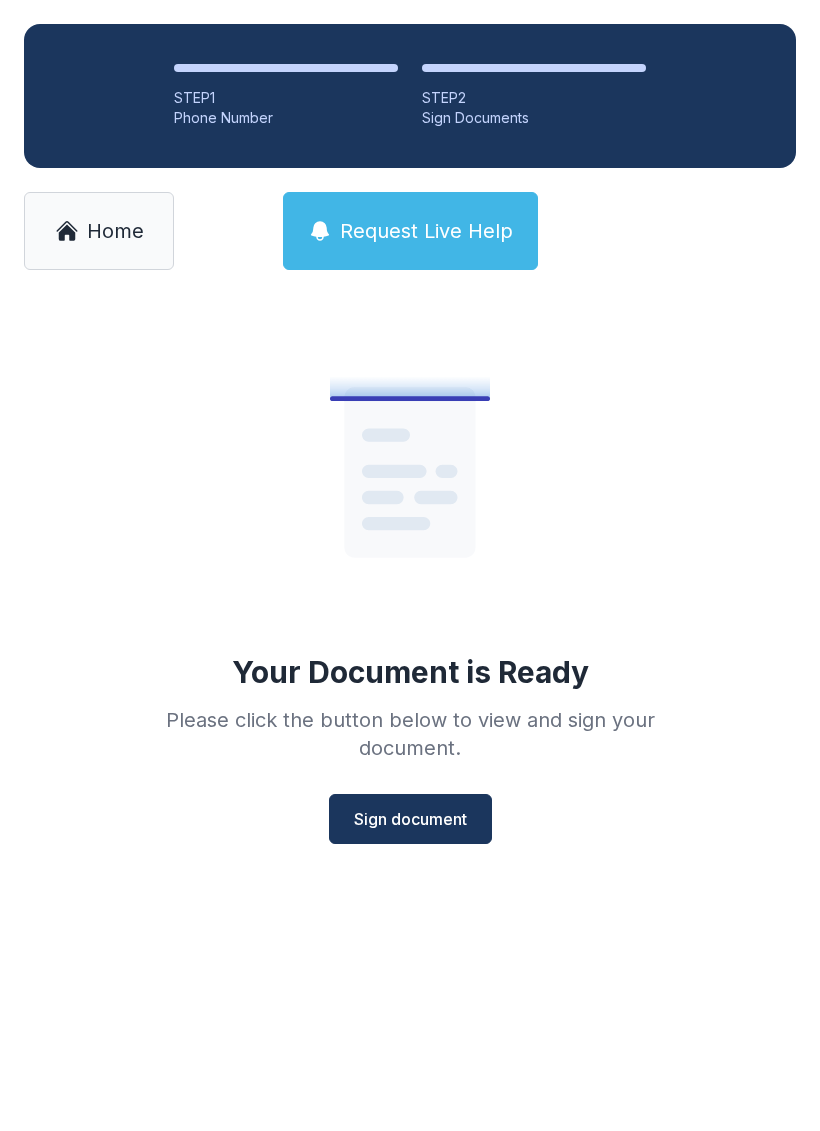 click on "Home" at bounding box center [99, 231] 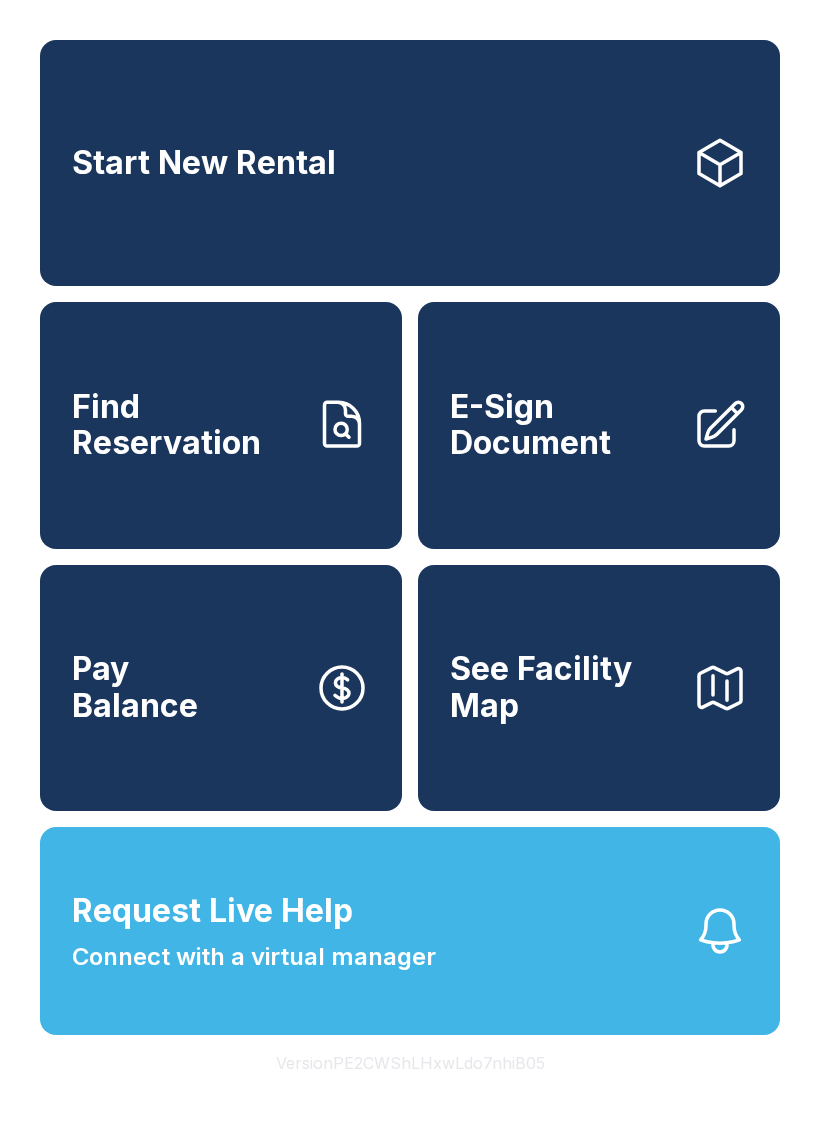 click on "E-Sign Document" at bounding box center [563, 425] 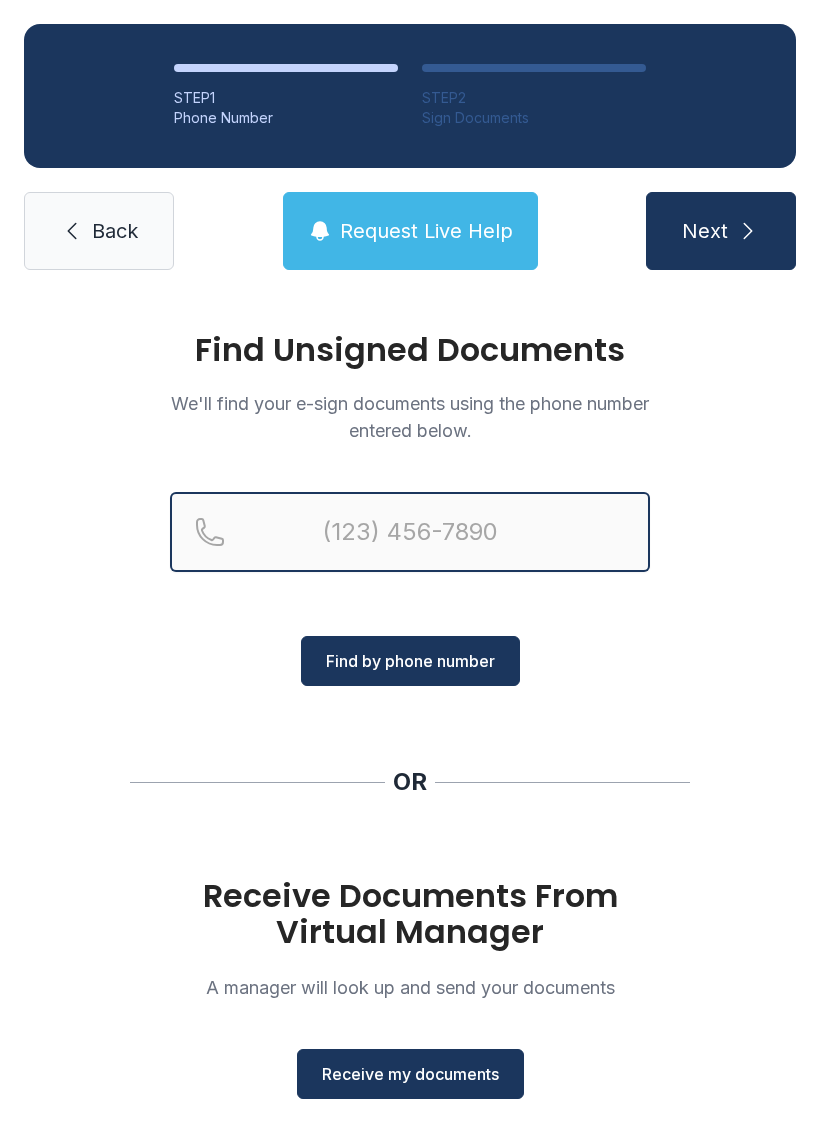 click at bounding box center [410, 532] 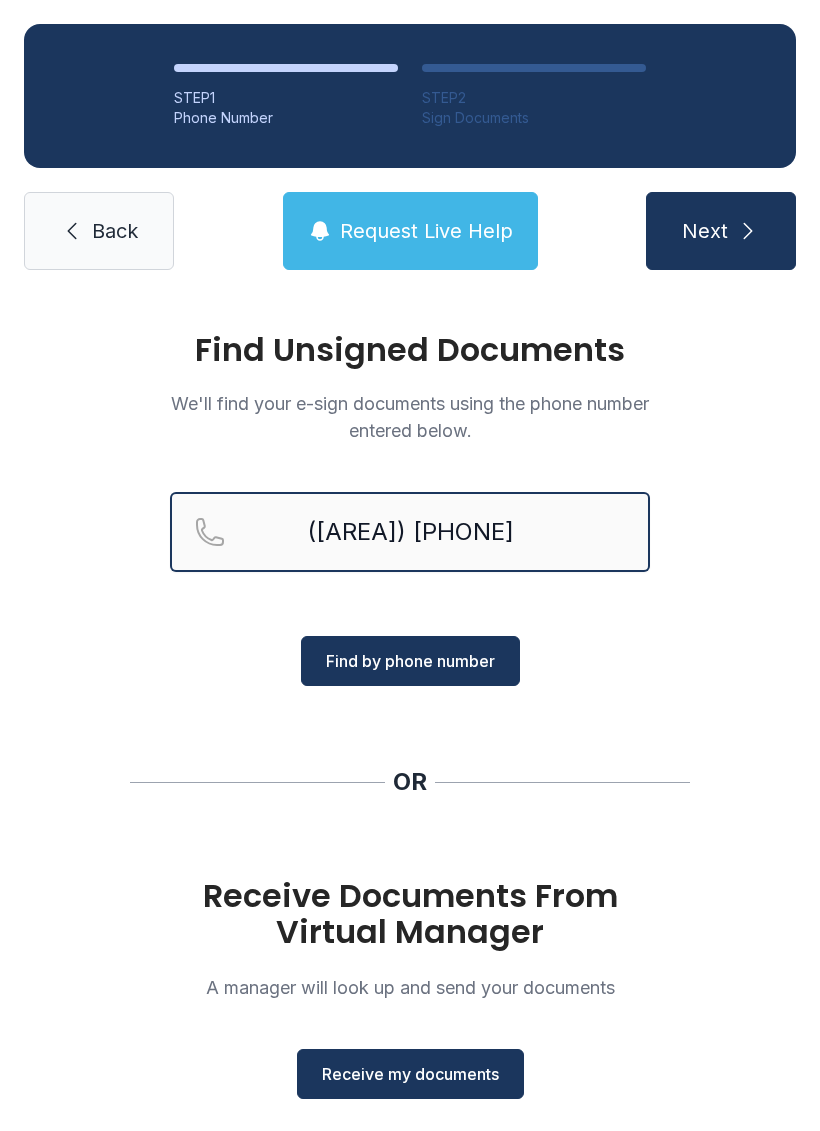 type on "([AREA]) [PHONE]" 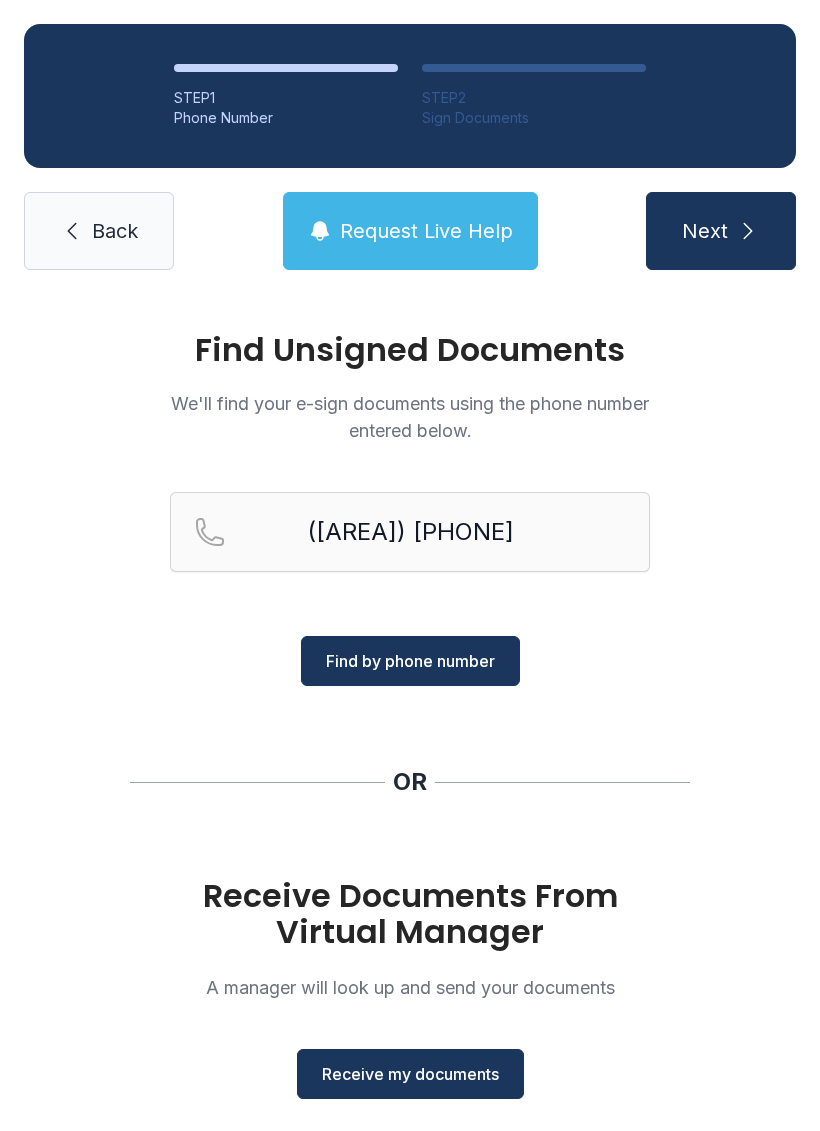 click on "Find by phone number" at bounding box center (410, 661) 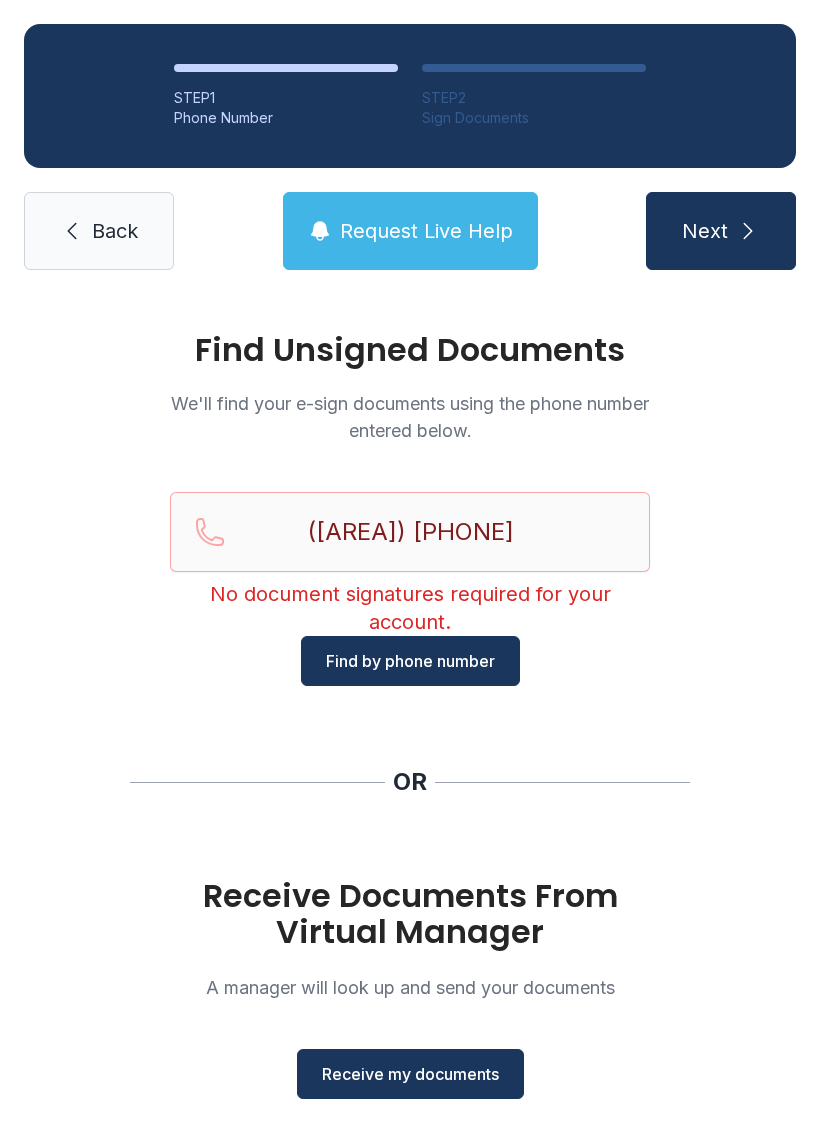 click on "Receive my documents" at bounding box center (410, 1074) 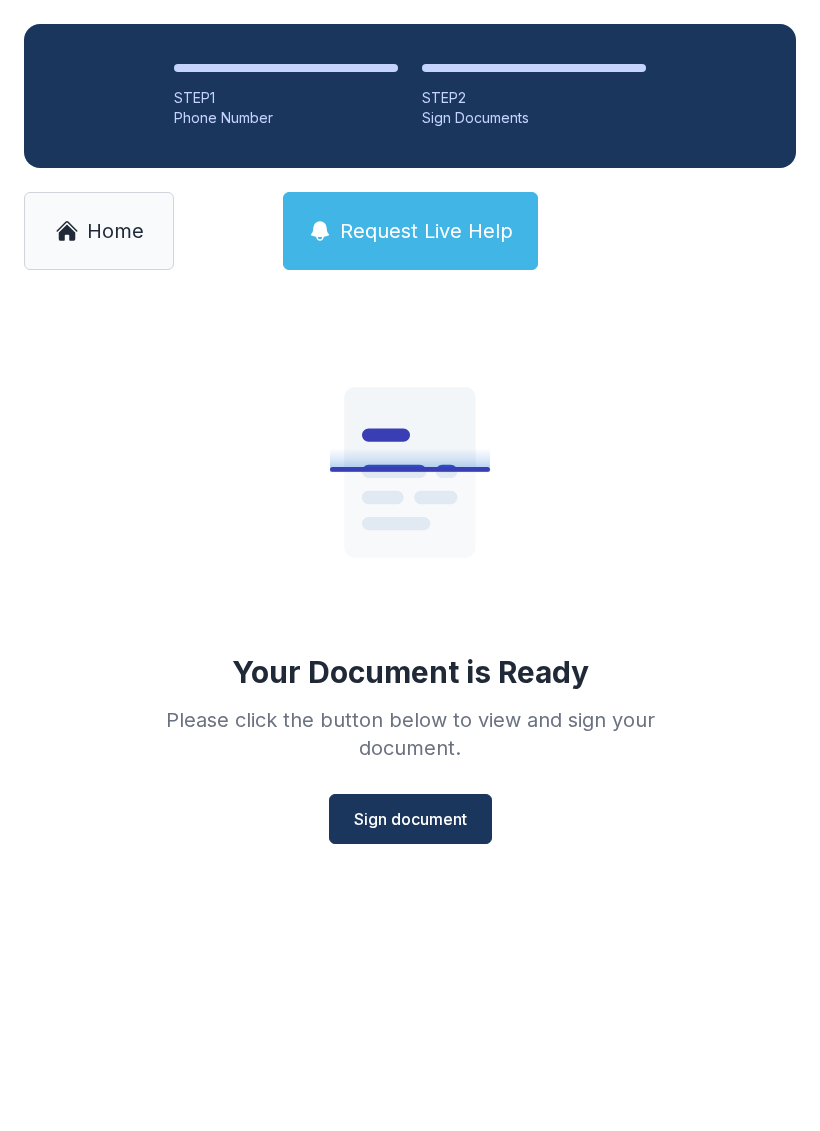 click on "Sign document" at bounding box center (410, 819) 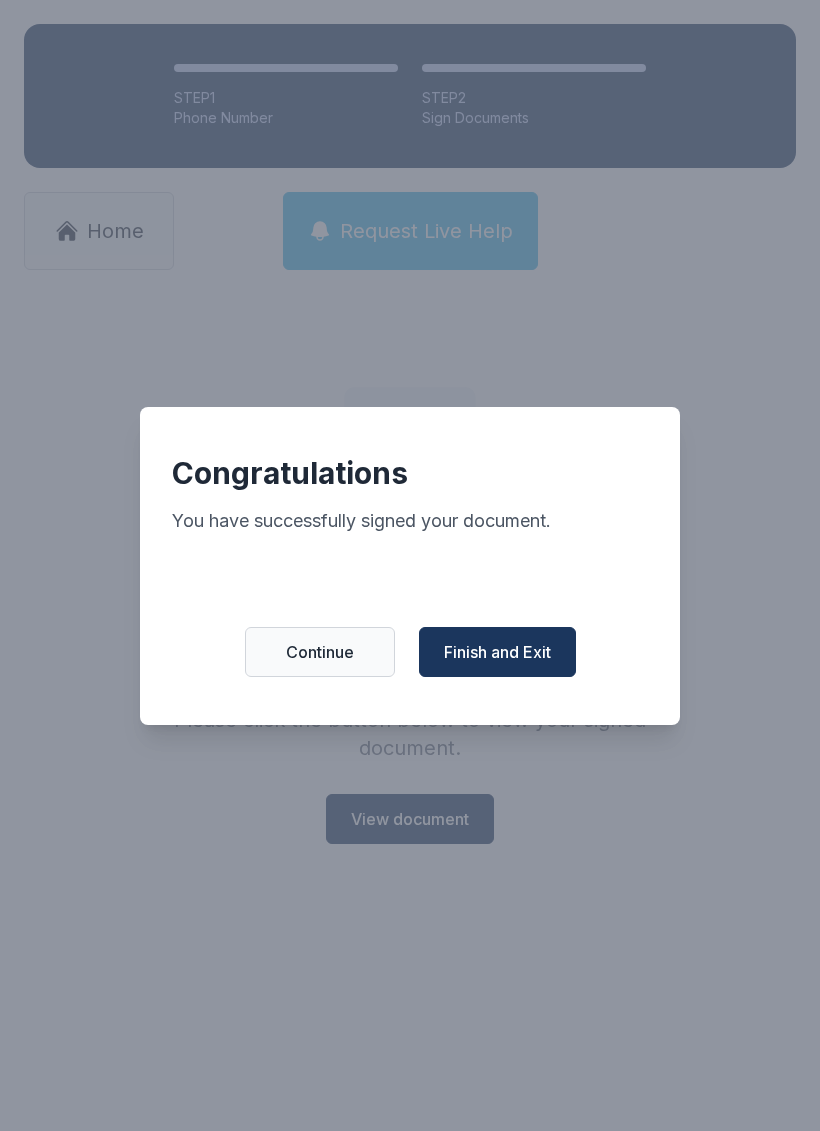 click on "Finish and Exit" at bounding box center (497, 652) 